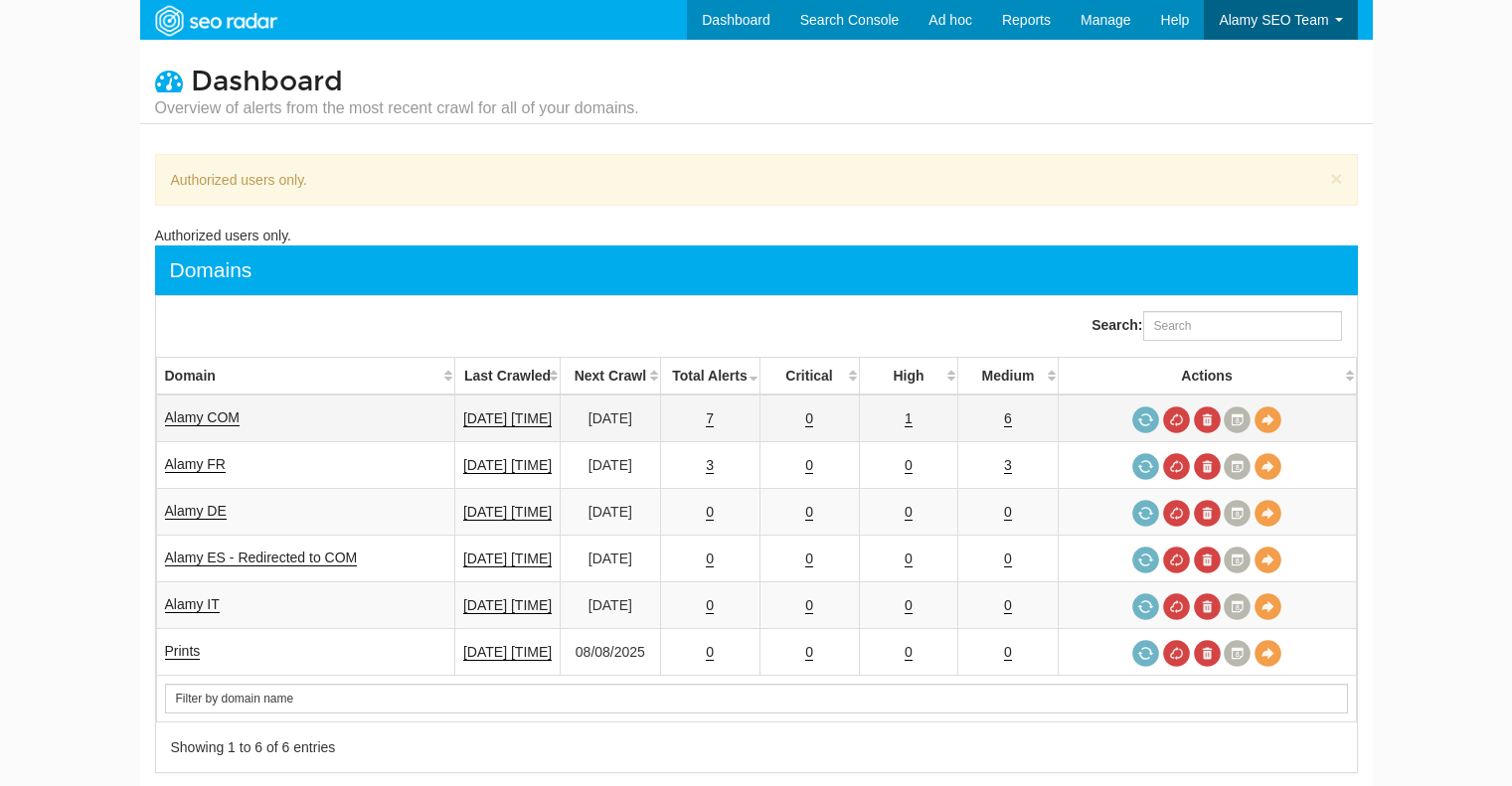 scroll, scrollTop: 0, scrollLeft: 0, axis: both 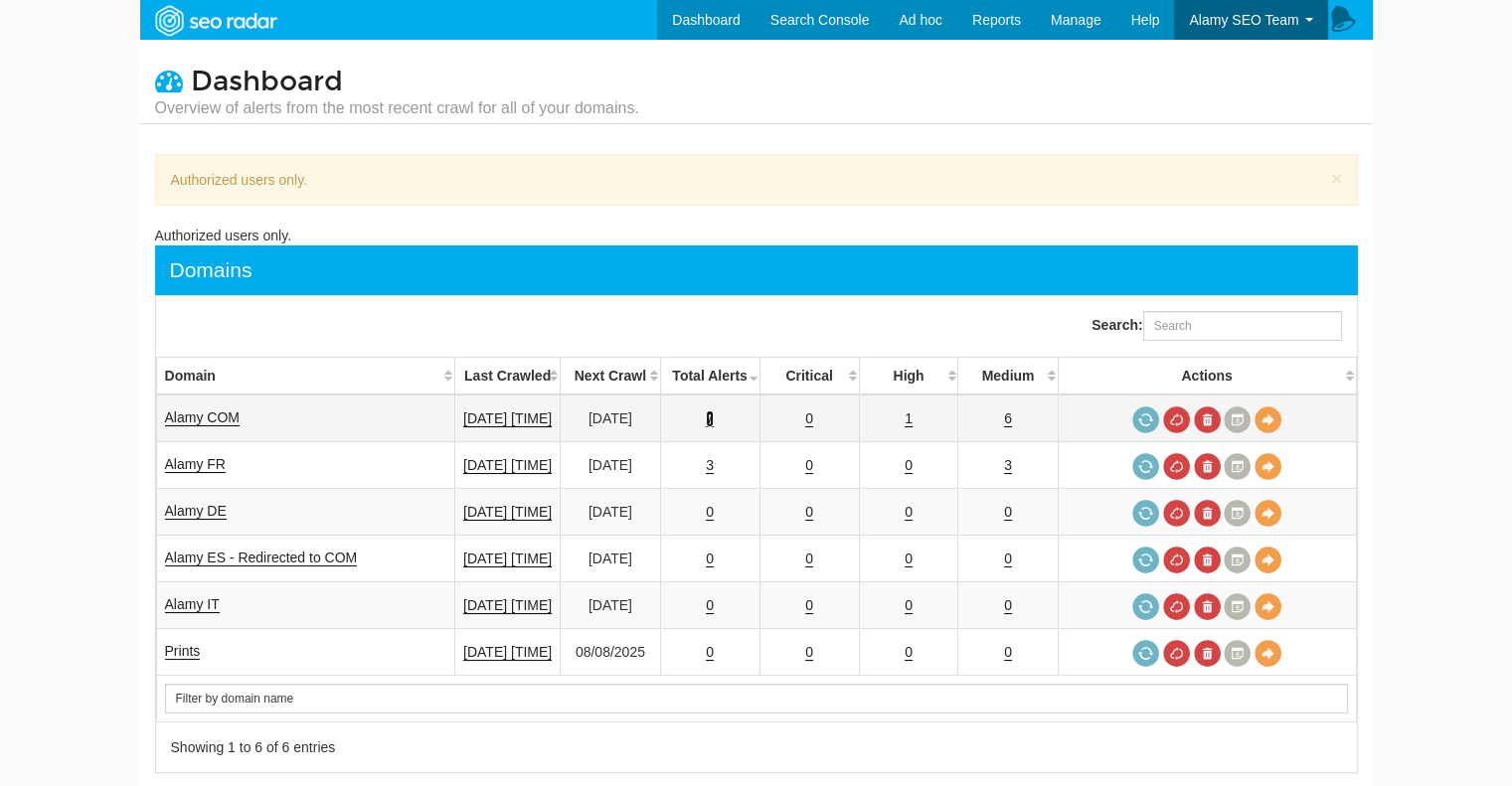 click on "7" at bounding box center (710, 418) 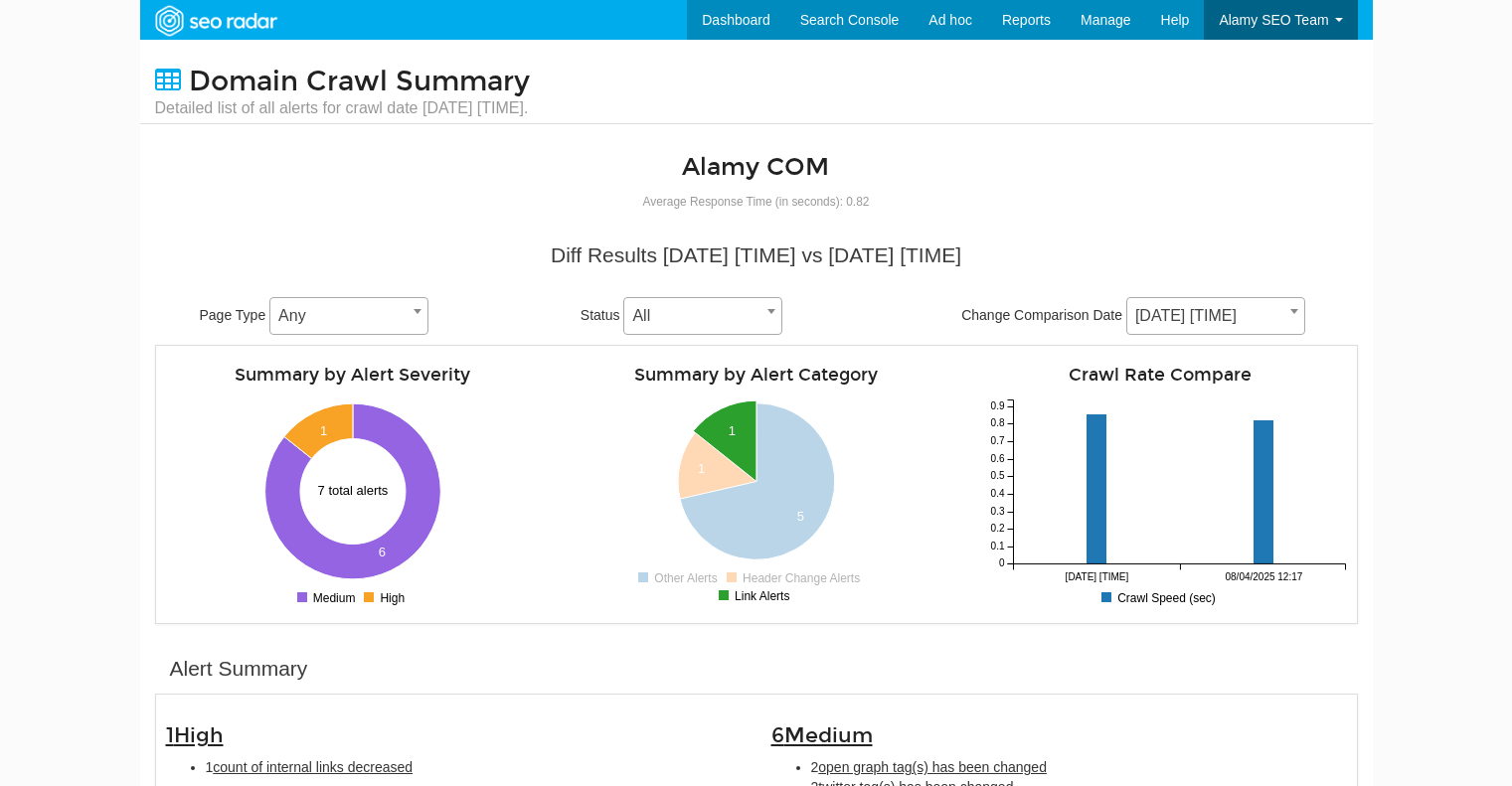 scroll, scrollTop: 0, scrollLeft: 0, axis: both 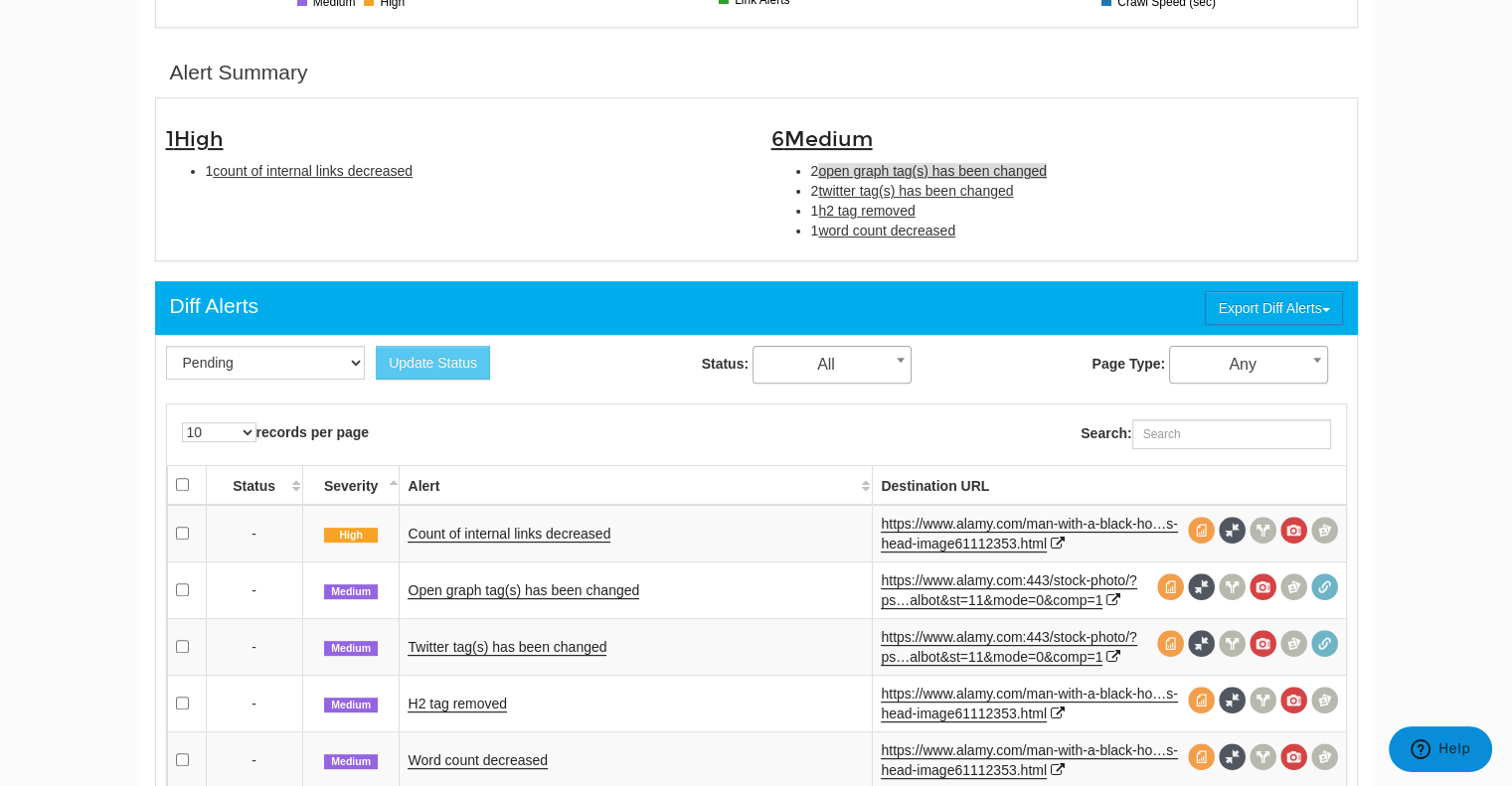 click on "open graph tag(s) has been changed" at bounding box center (932, 171) 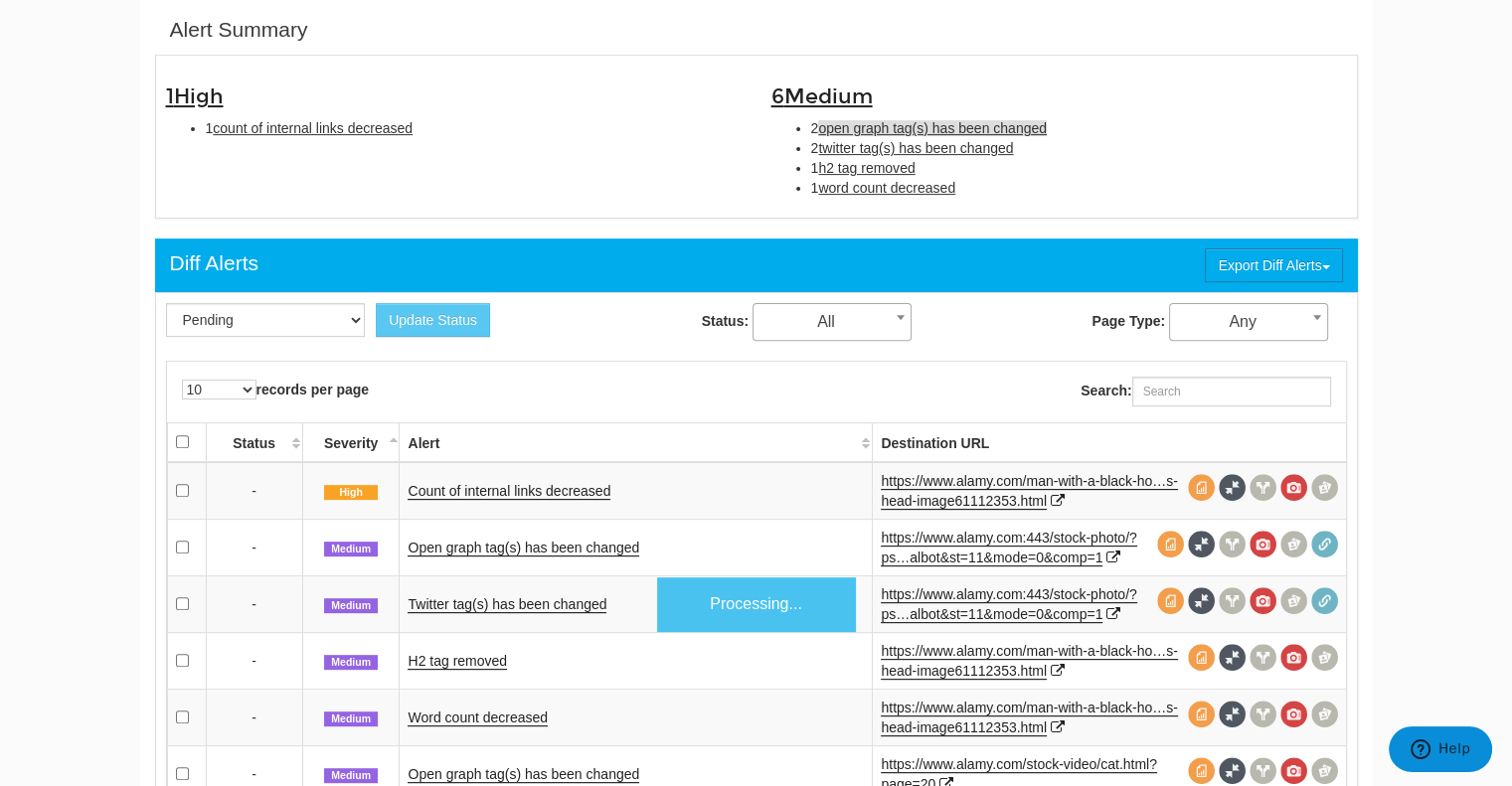 scroll, scrollTop: 644, scrollLeft: 0, axis: vertical 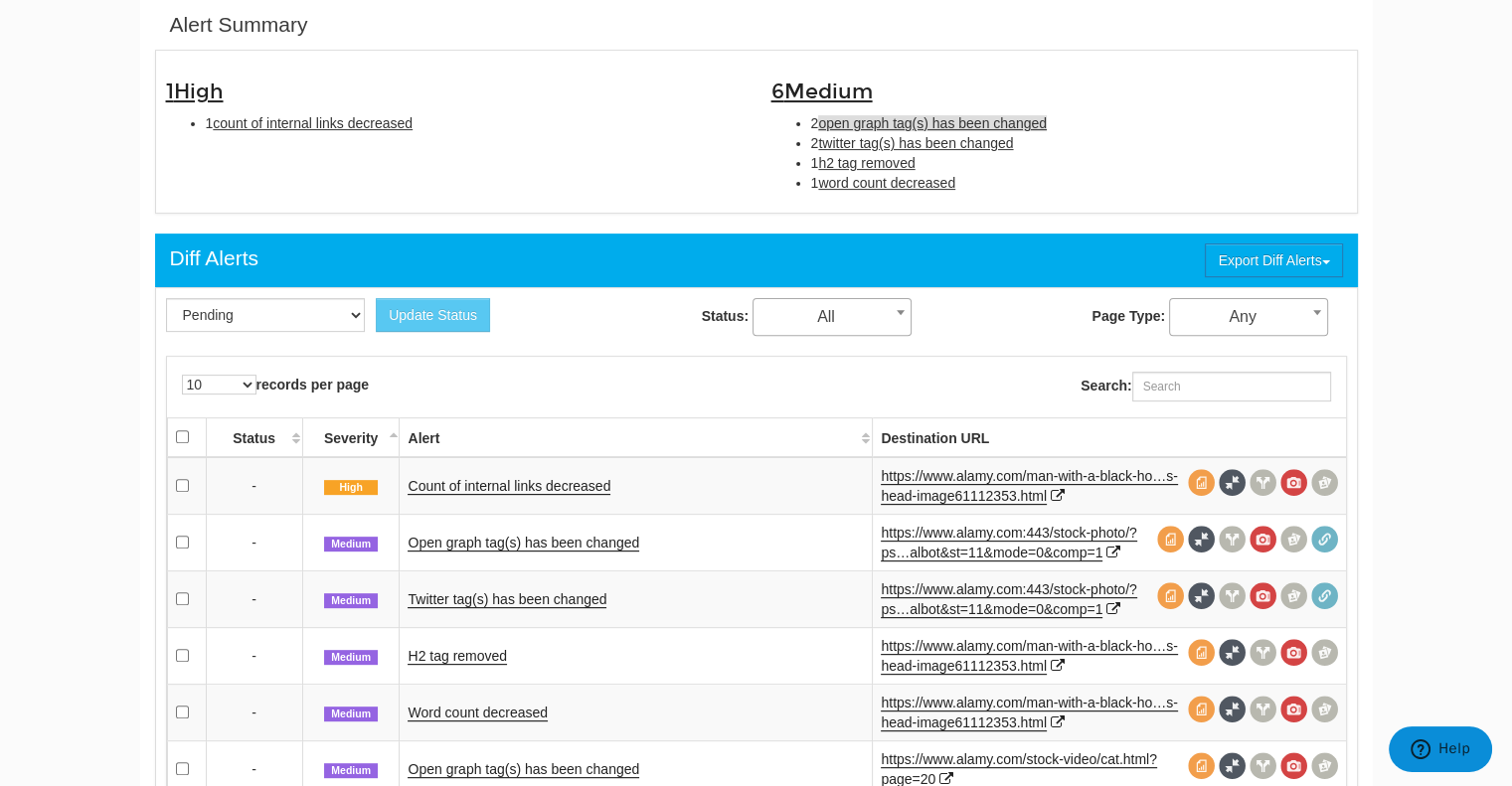 click on "Open graph tag(s) has been changed" at bounding box center (636, 542) 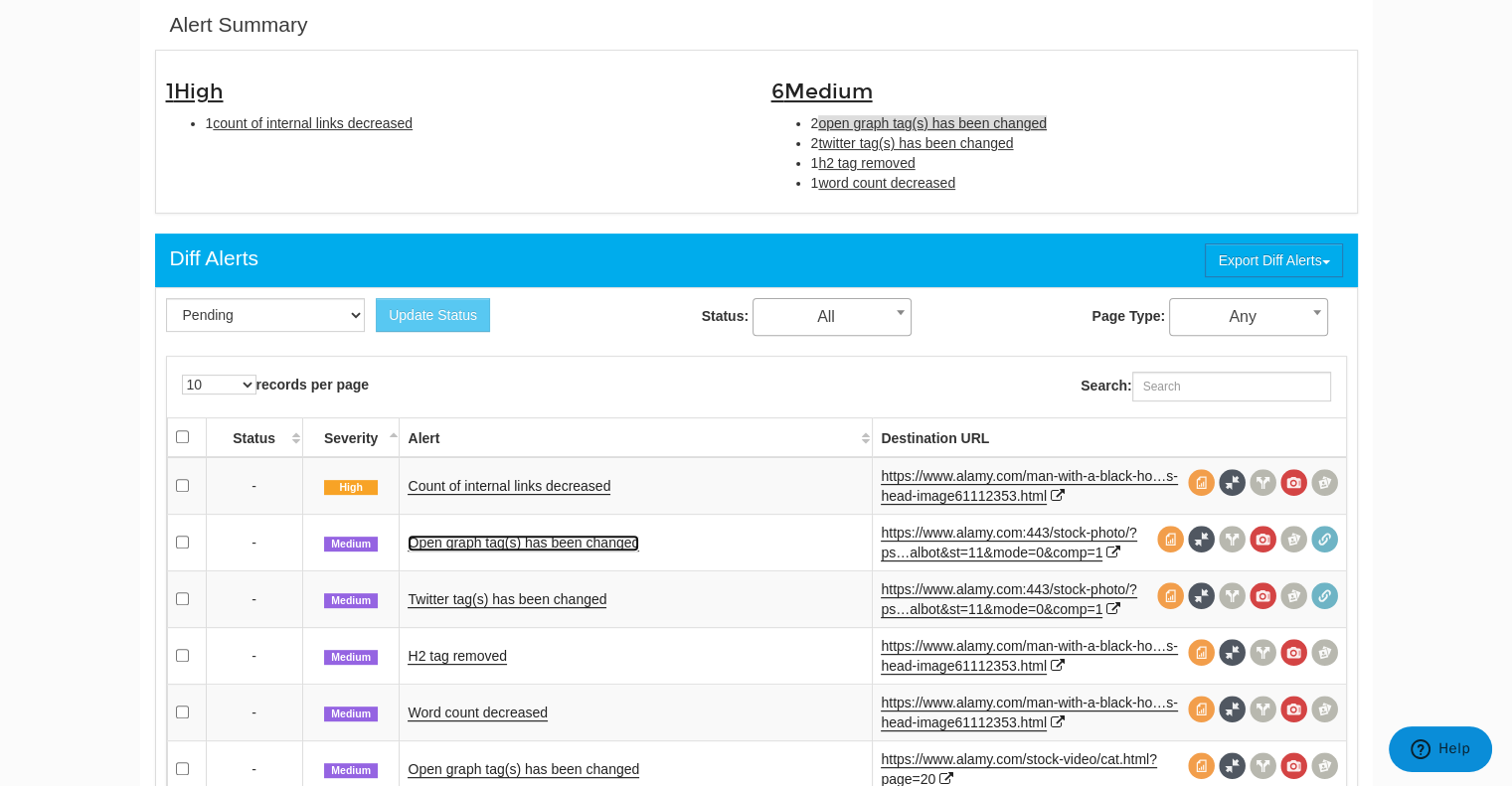 click on "Open graph tag(s) has been changed" at bounding box center (523, 543) 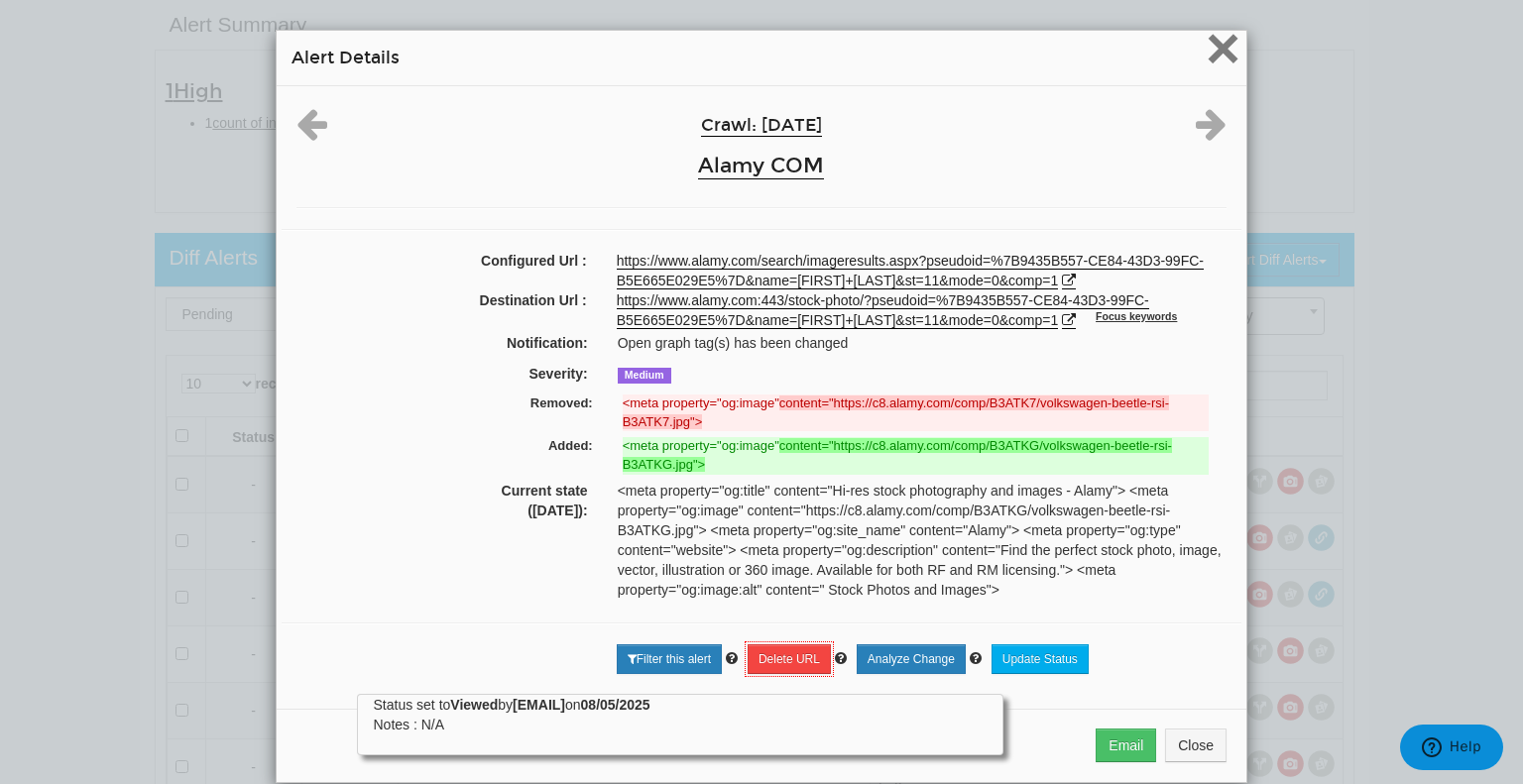 click on "×" at bounding box center [1223, 48] 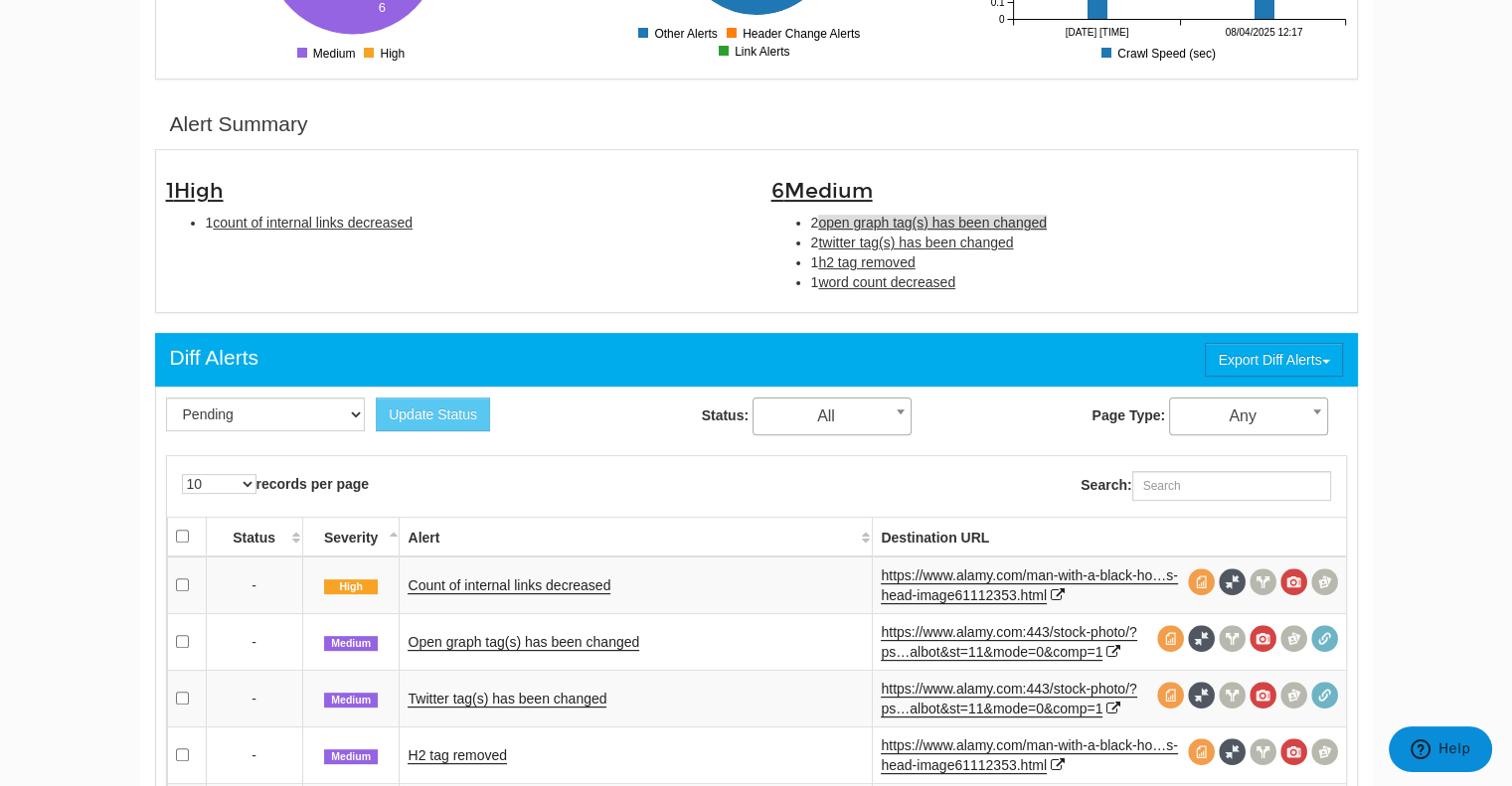 scroll, scrollTop: 246, scrollLeft: 0, axis: vertical 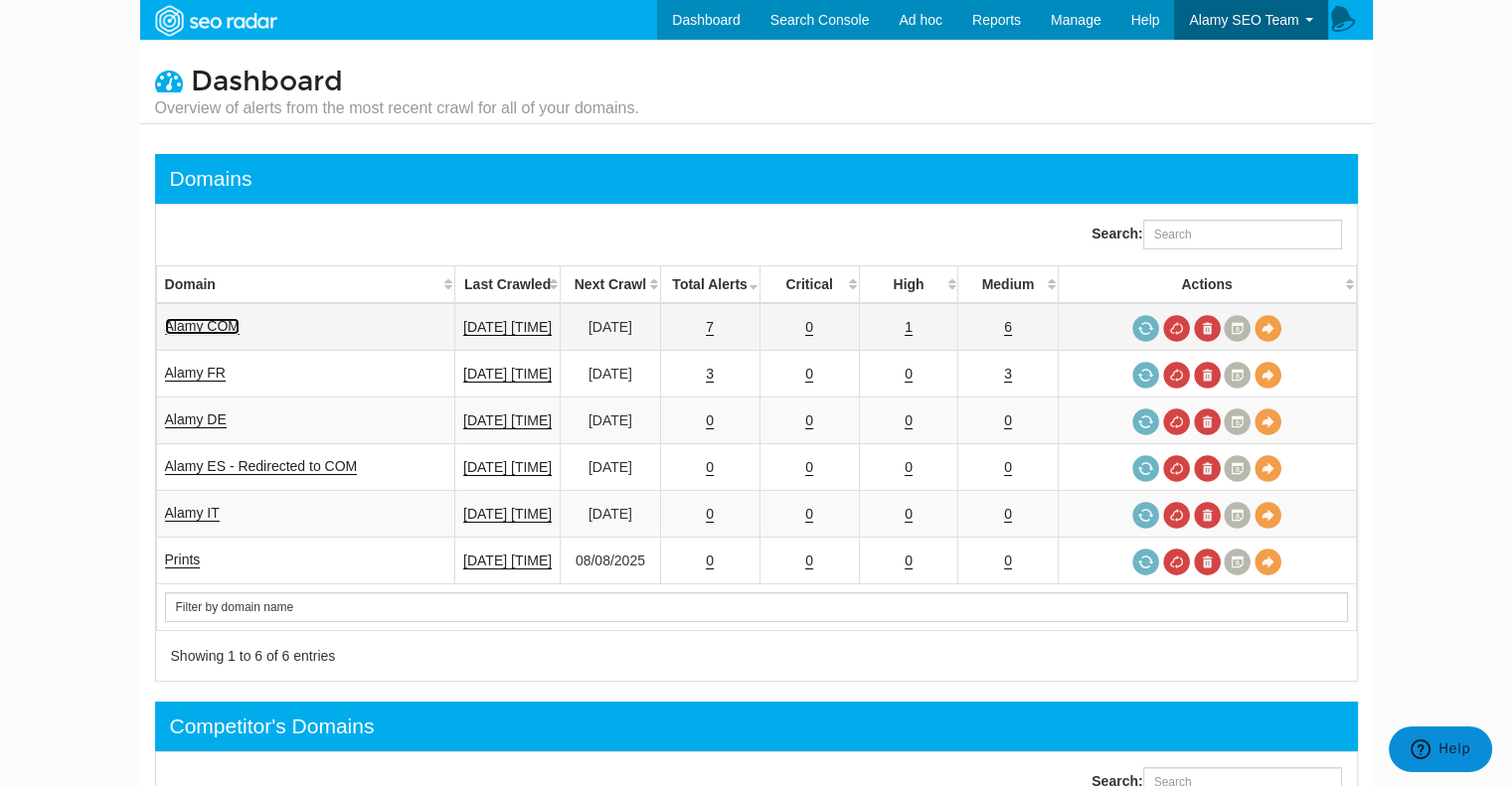 click on "Alamy COM" at bounding box center [202, 326] 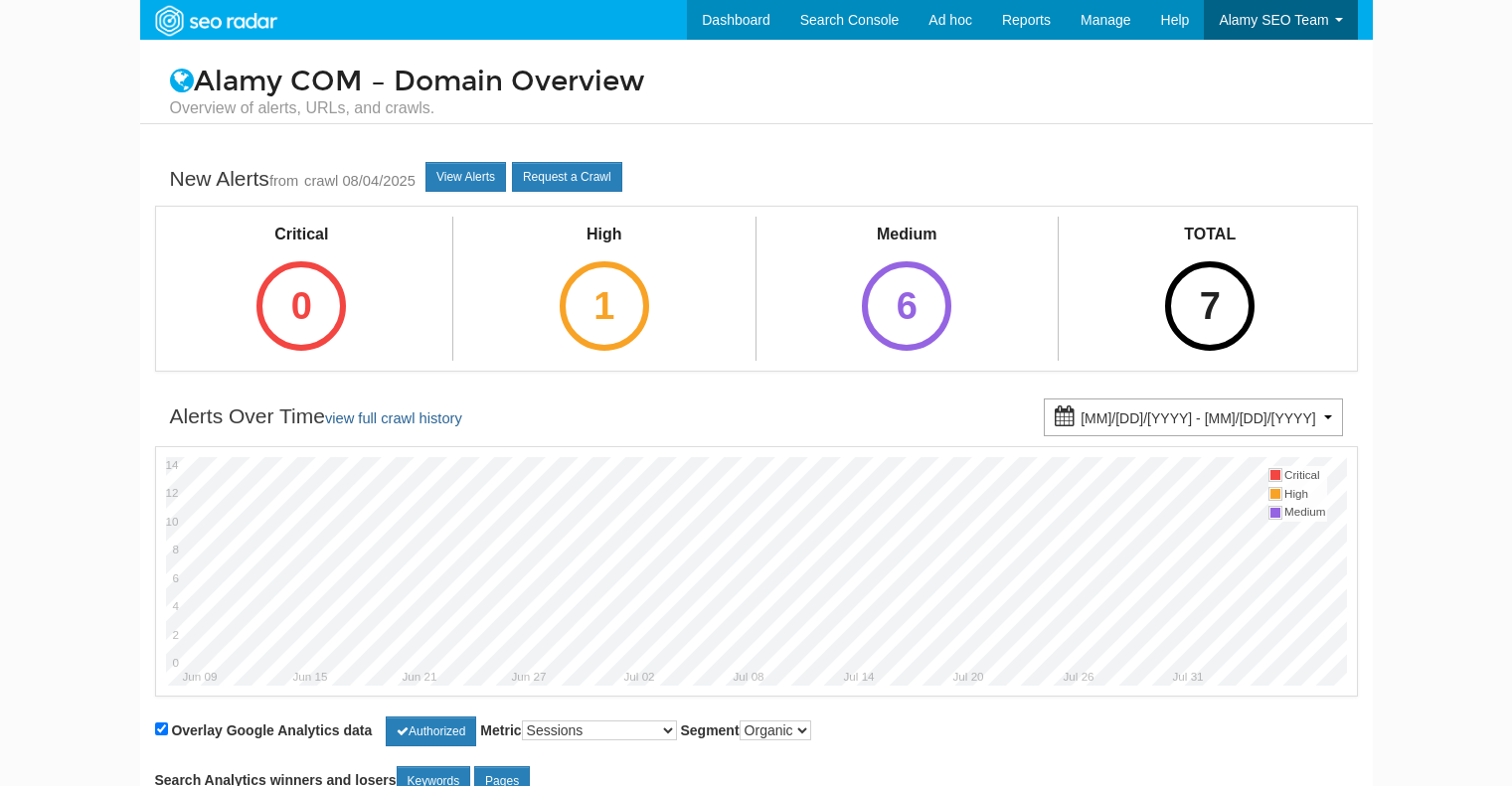 scroll, scrollTop: 0, scrollLeft: 0, axis: both 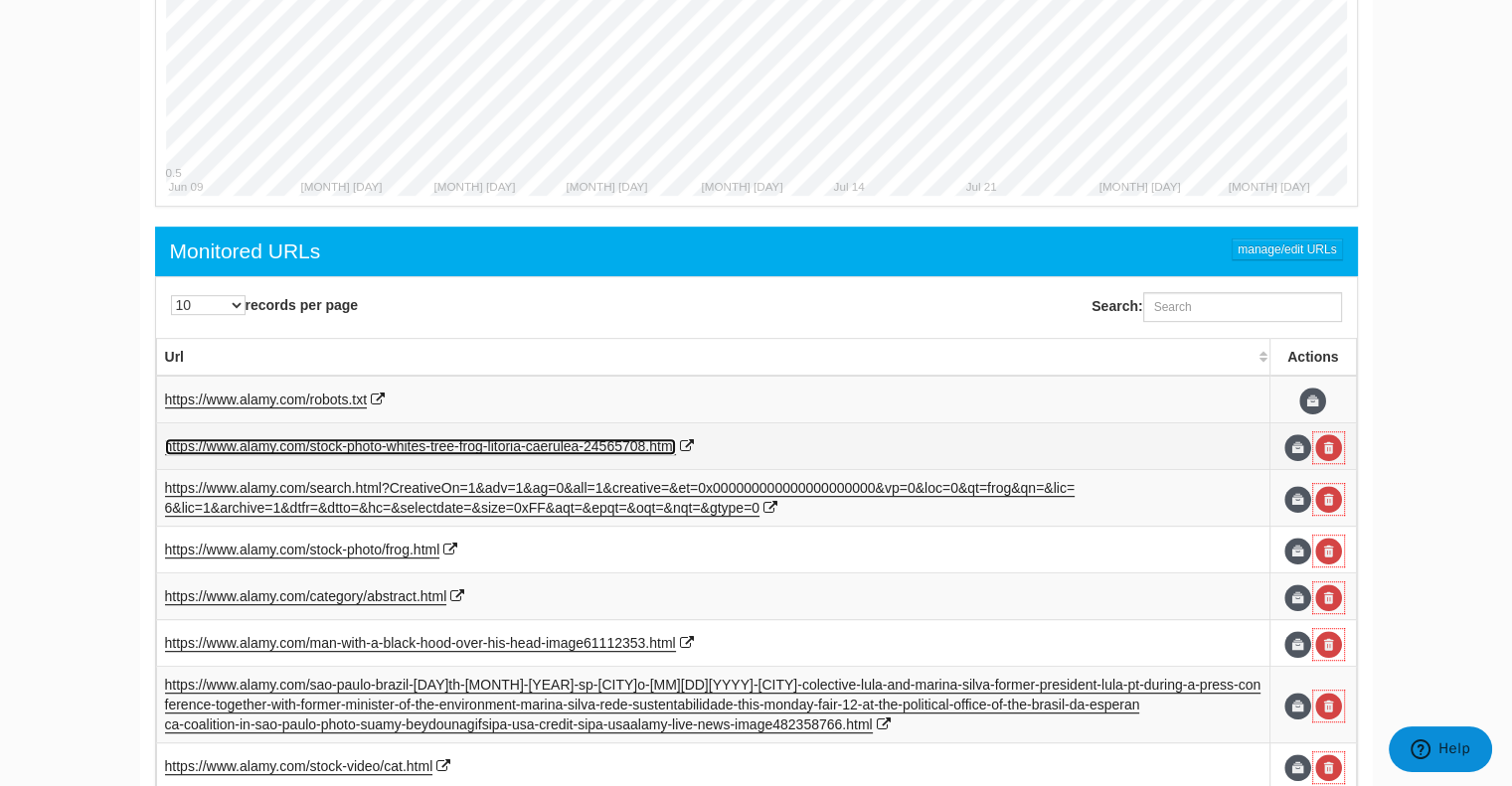 click on "o-whites-tree-frog-litoria-caeru" at bounding box center (467, 446) 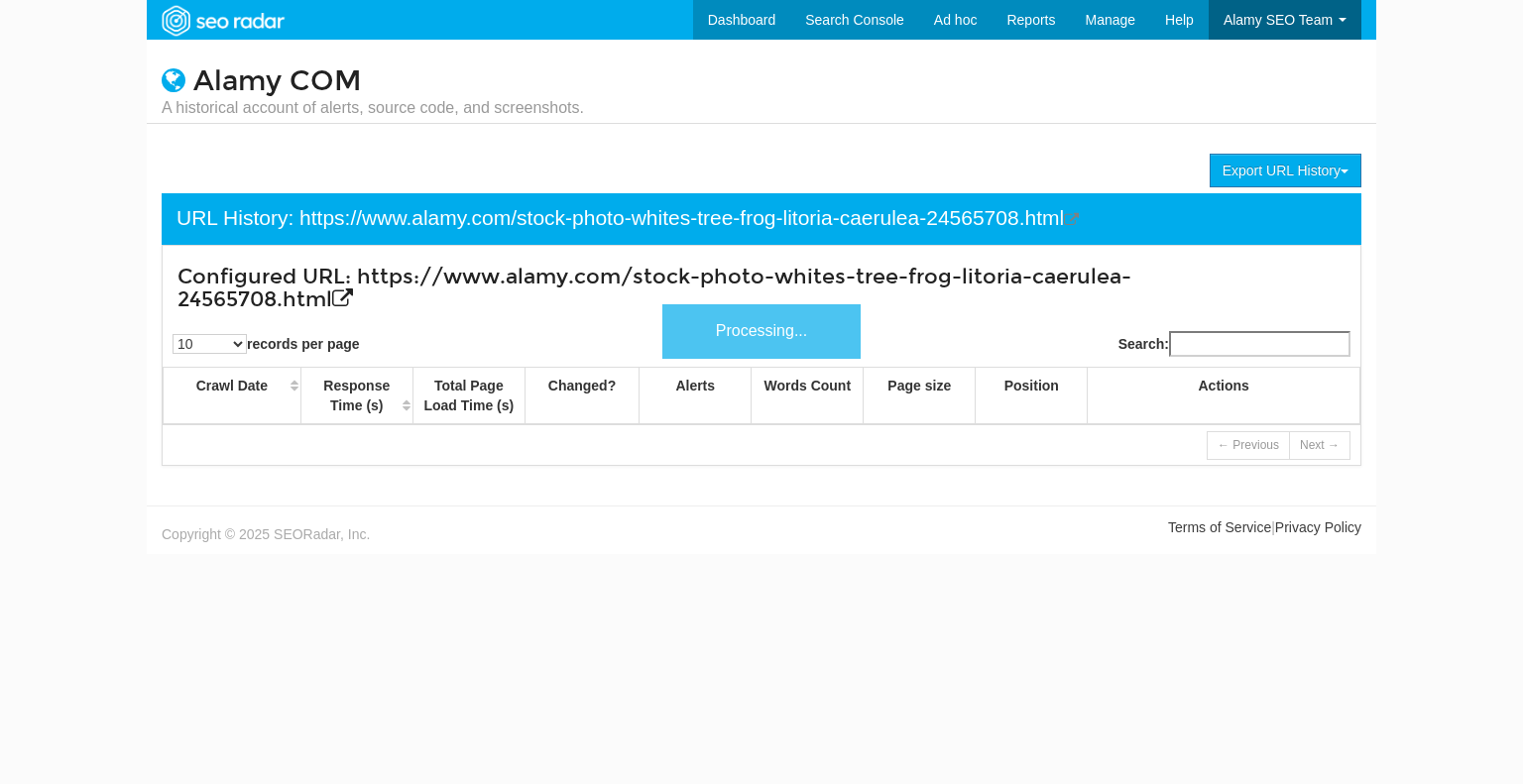 scroll, scrollTop: 0, scrollLeft: 0, axis: both 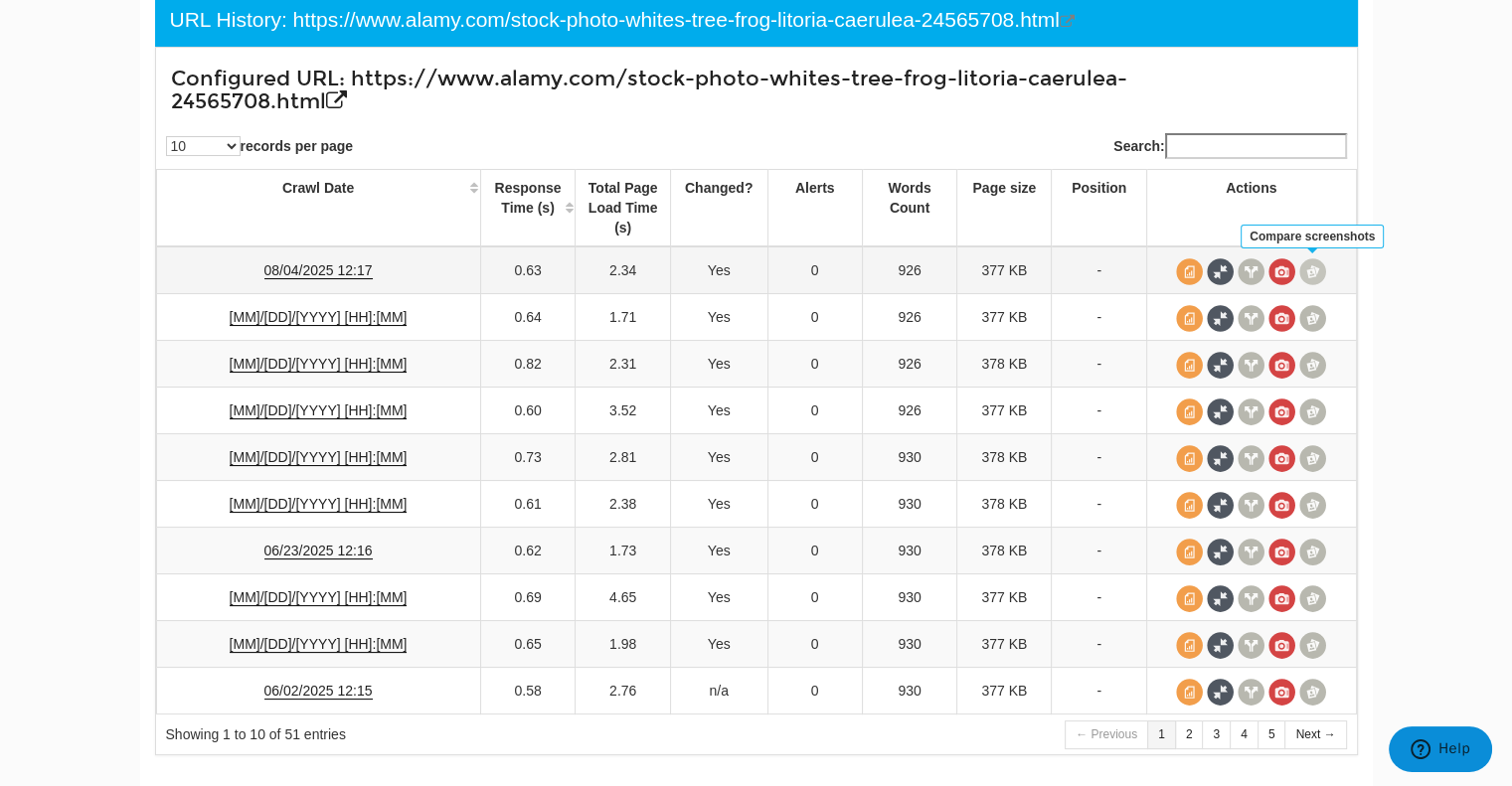 click at bounding box center [1312, 271] 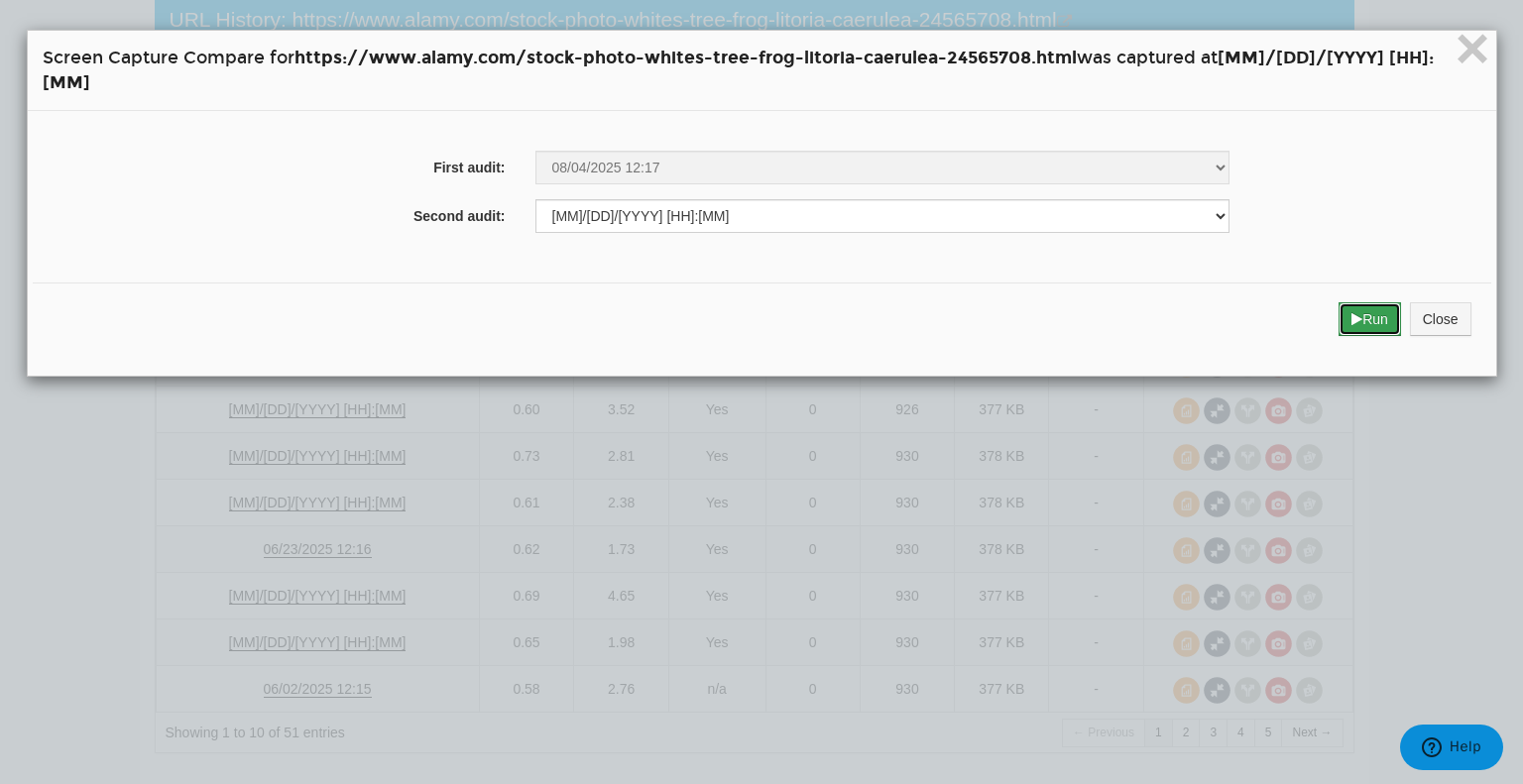 click on "Run" at bounding box center (1369, 319) 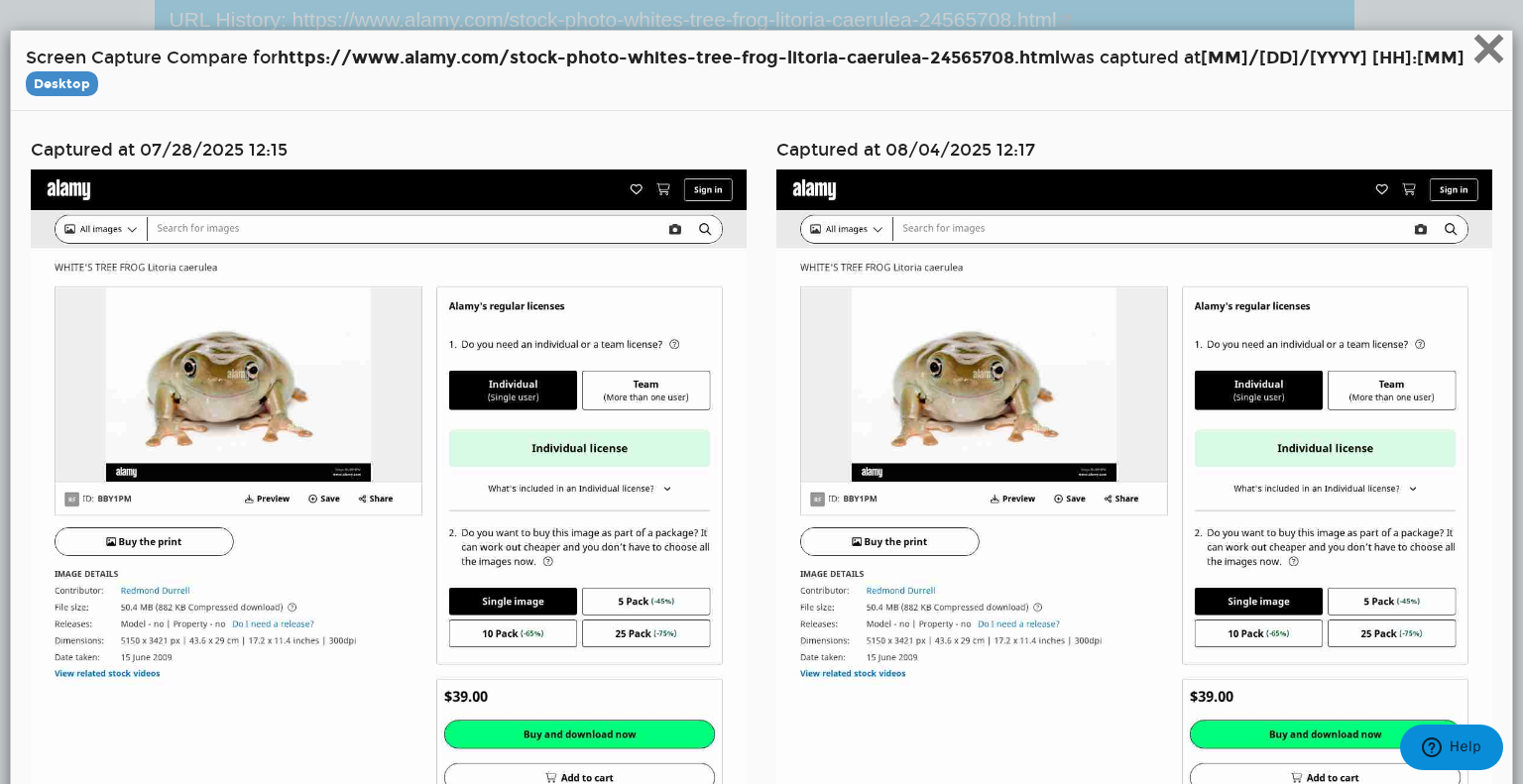 click on "×" at bounding box center (1488, 48) 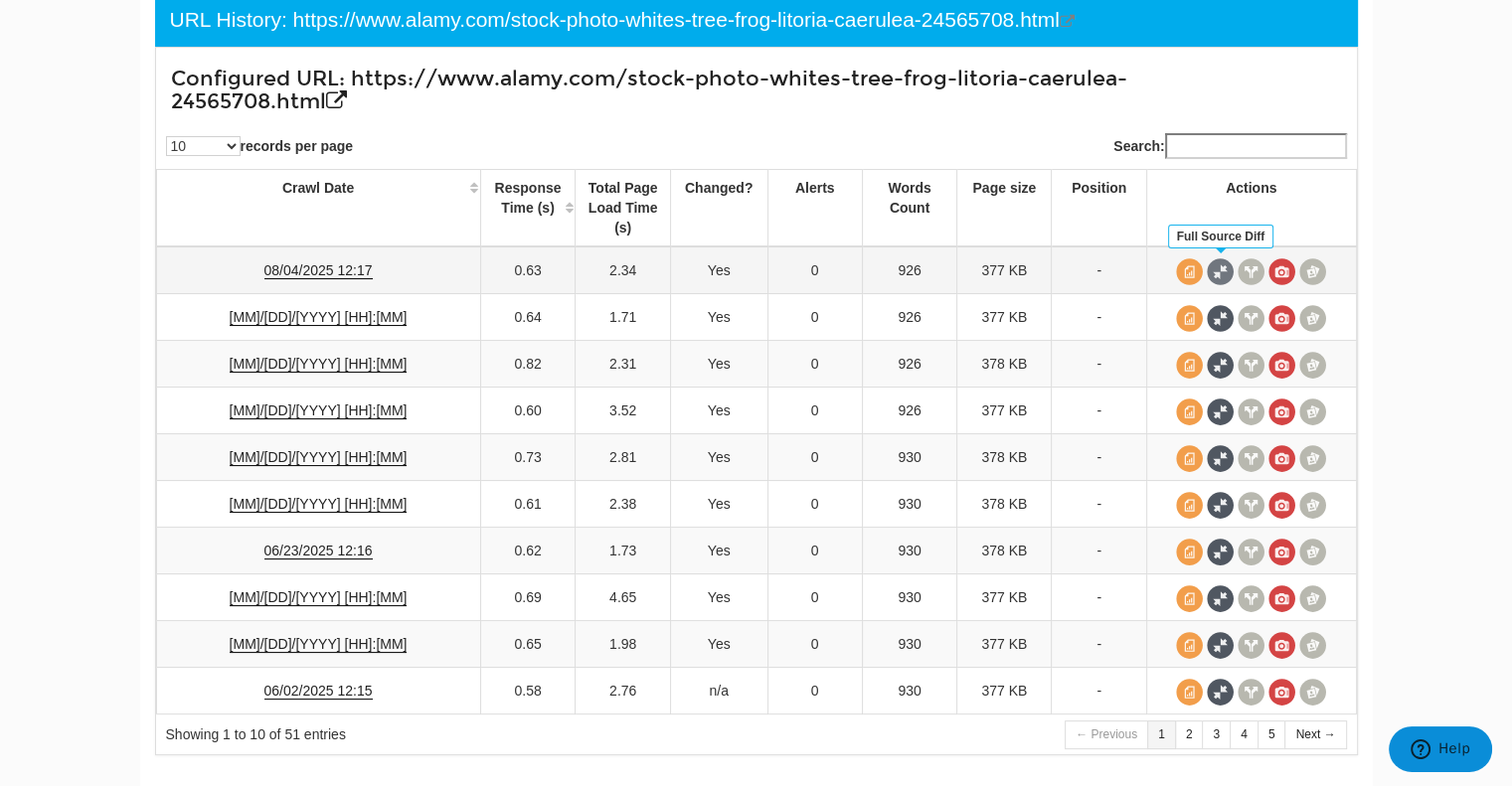 click at bounding box center [1220, 271] 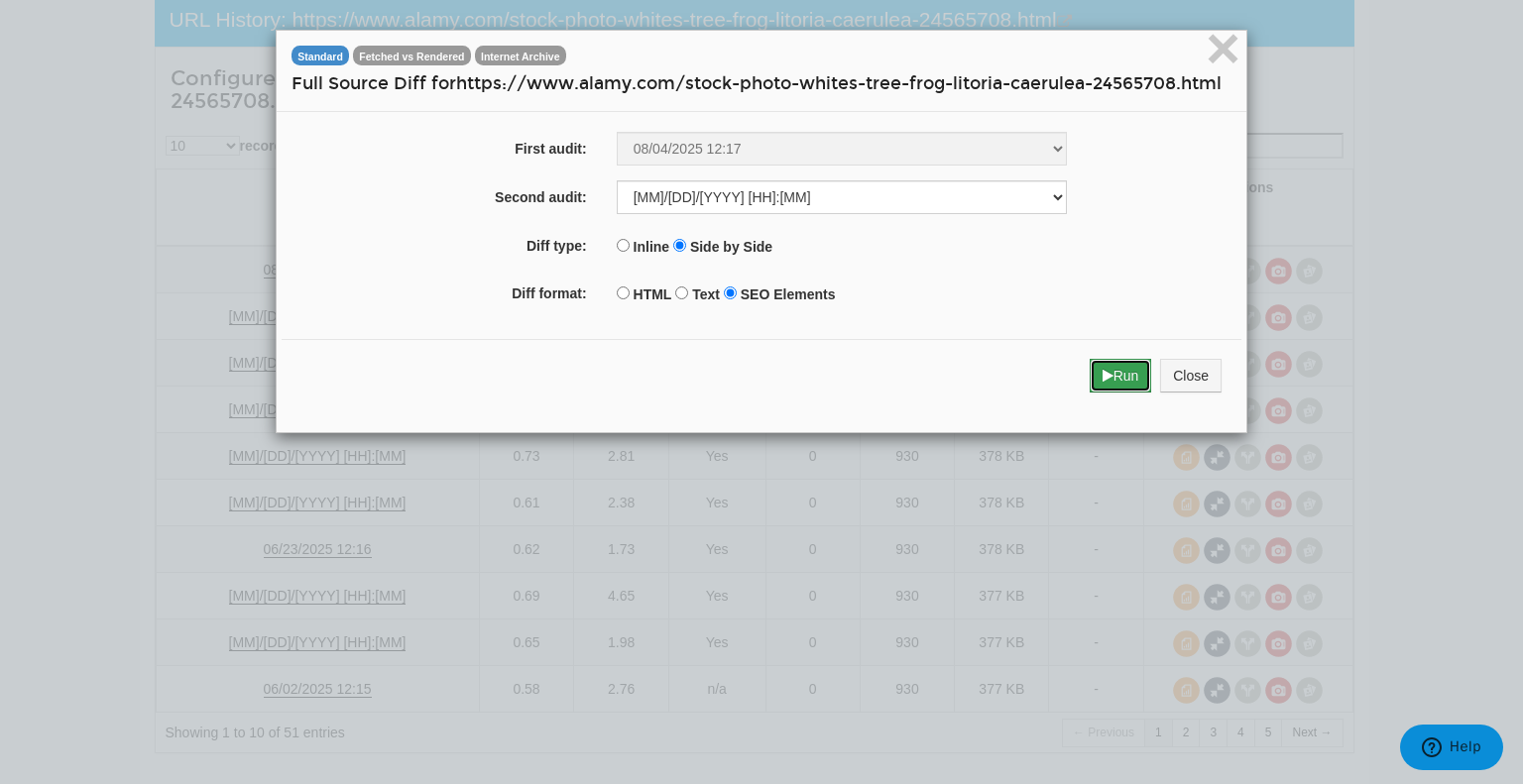 click on "Run" at bounding box center [1120, 376] 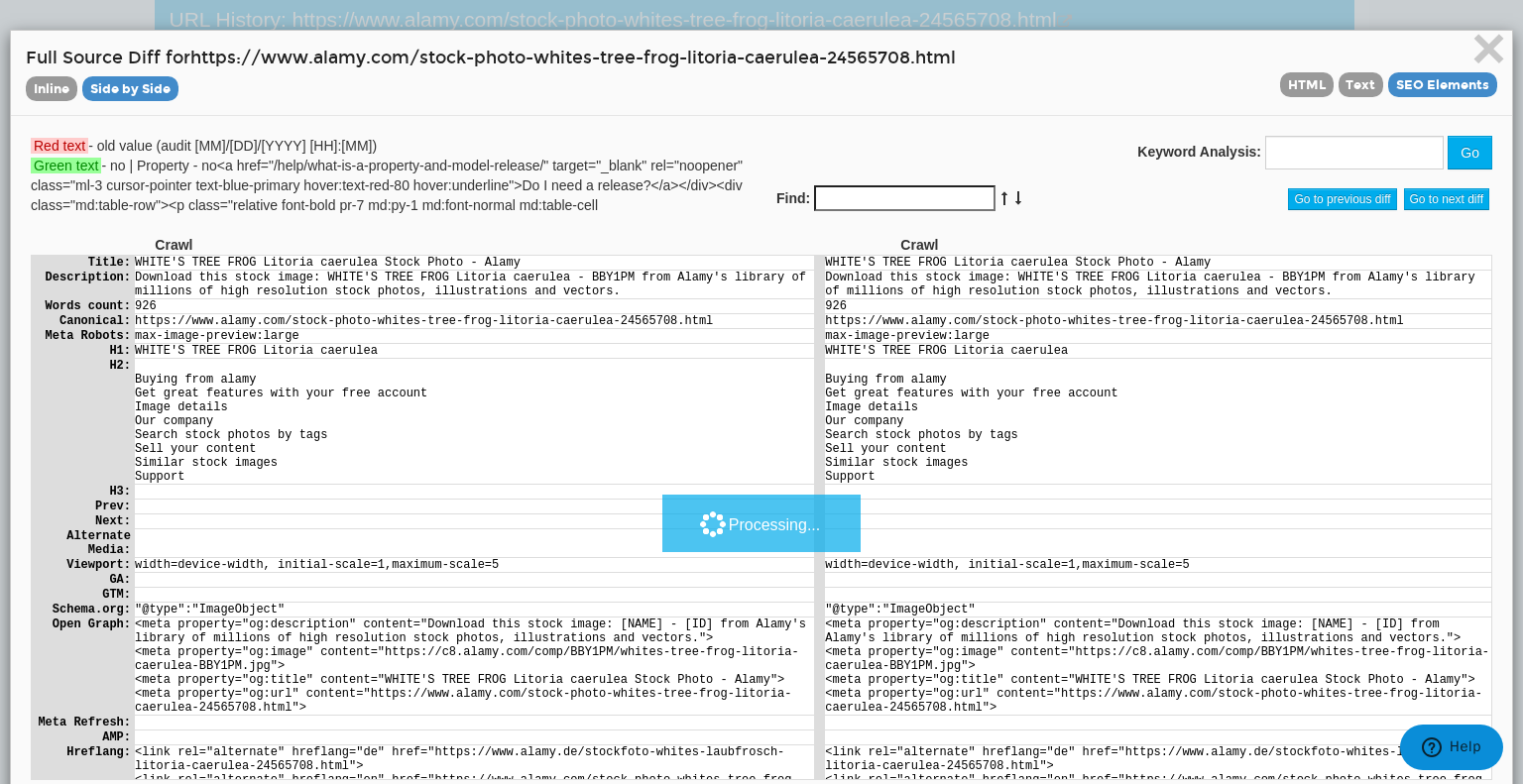 scroll, scrollTop: 0, scrollLeft: 0, axis: both 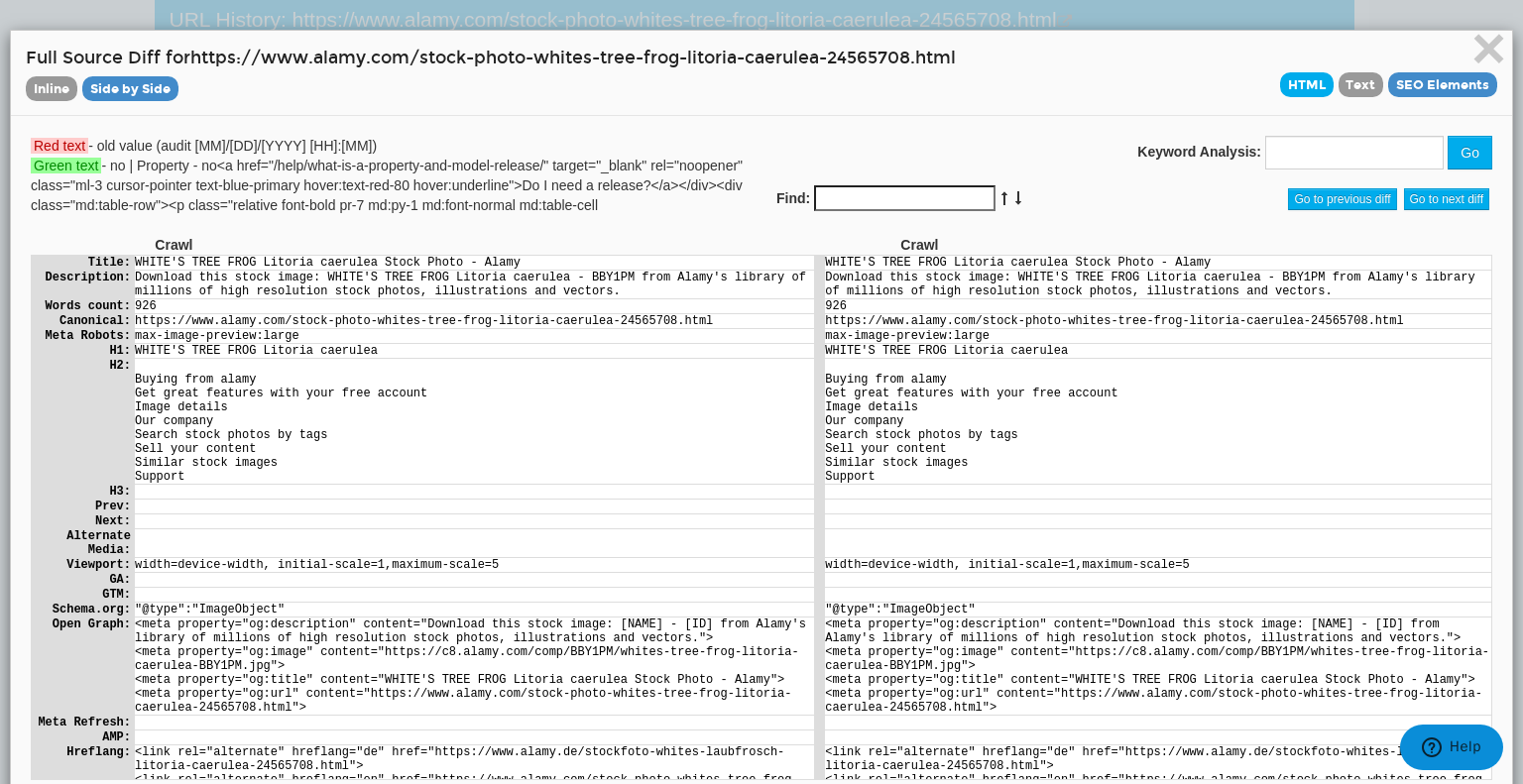 click on "HTML" at bounding box center (1307, 84) 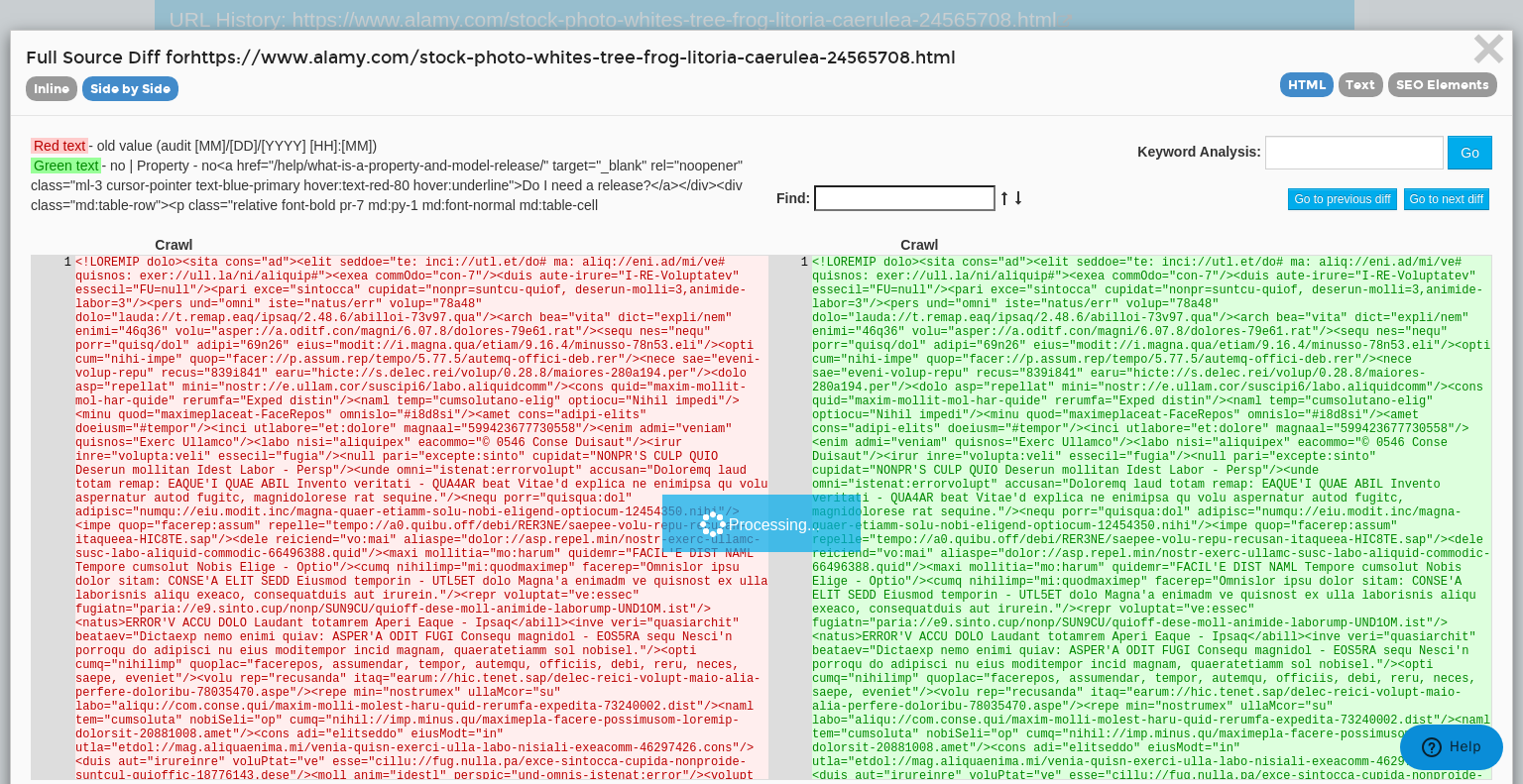 scroll, scrollTop: 0, scrollLeft: 0, axis: both 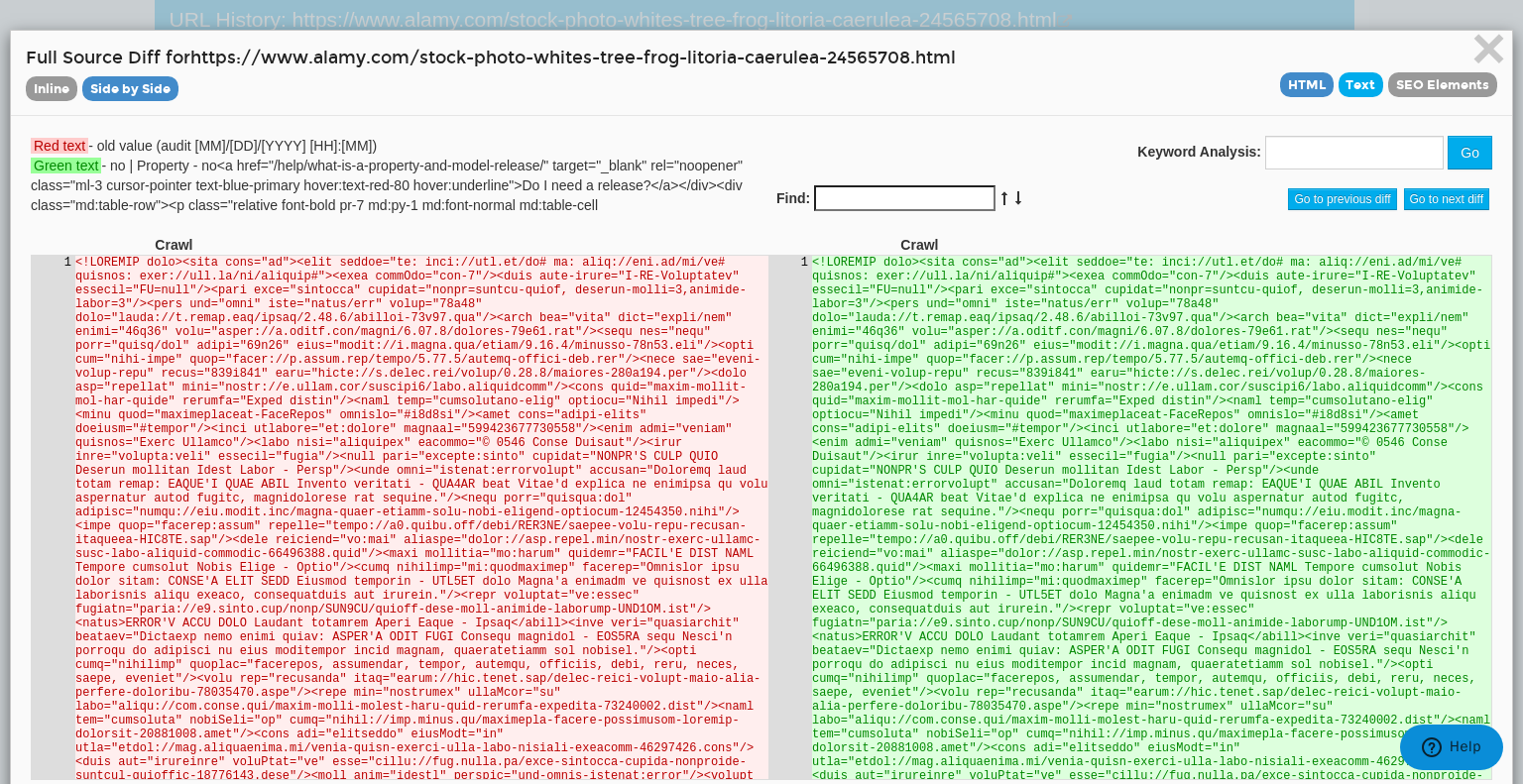 click on "Text" at bounding box center [1361, 84] 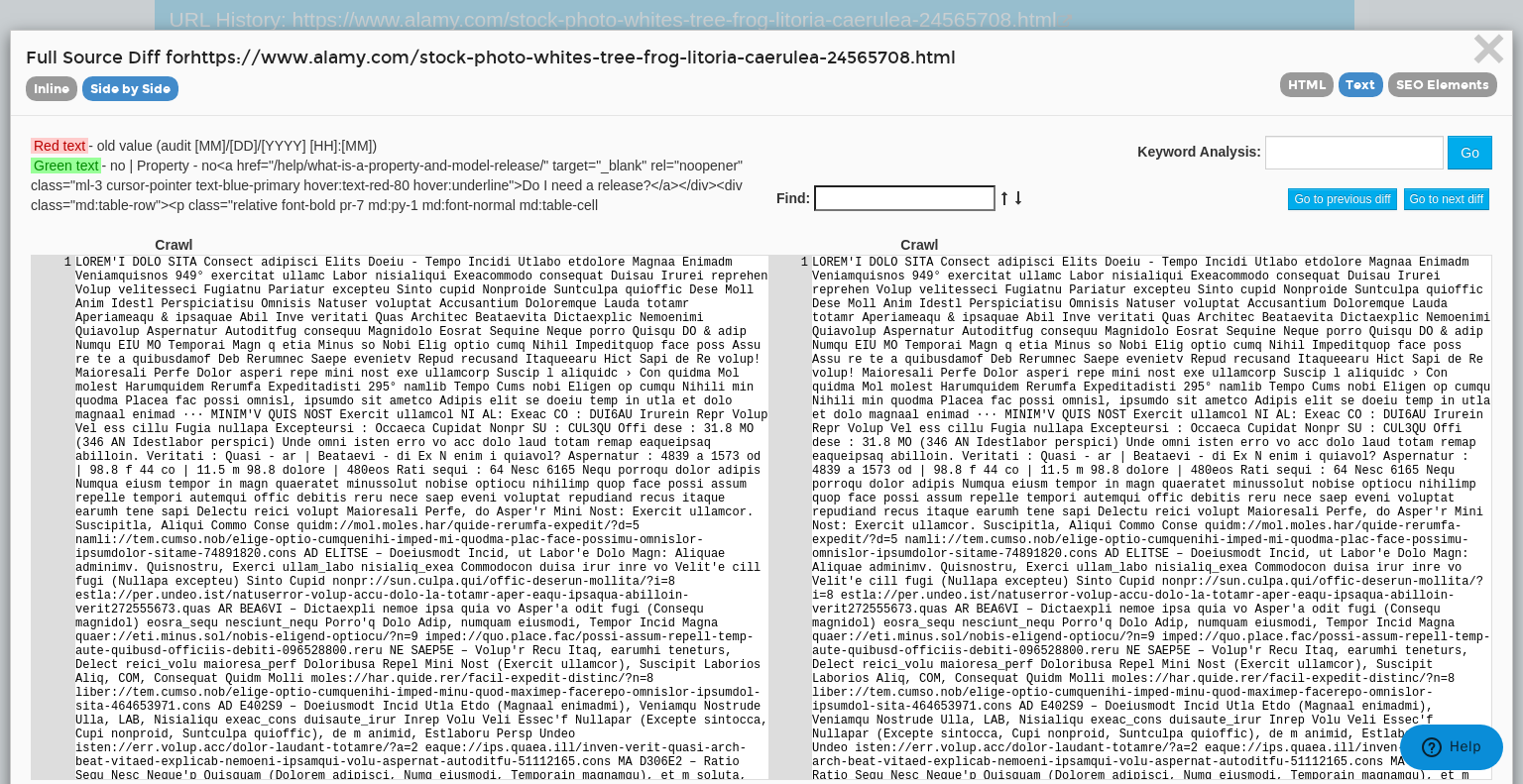 scroll, scrollTop: 0, scrollLeft: 0, axis: both 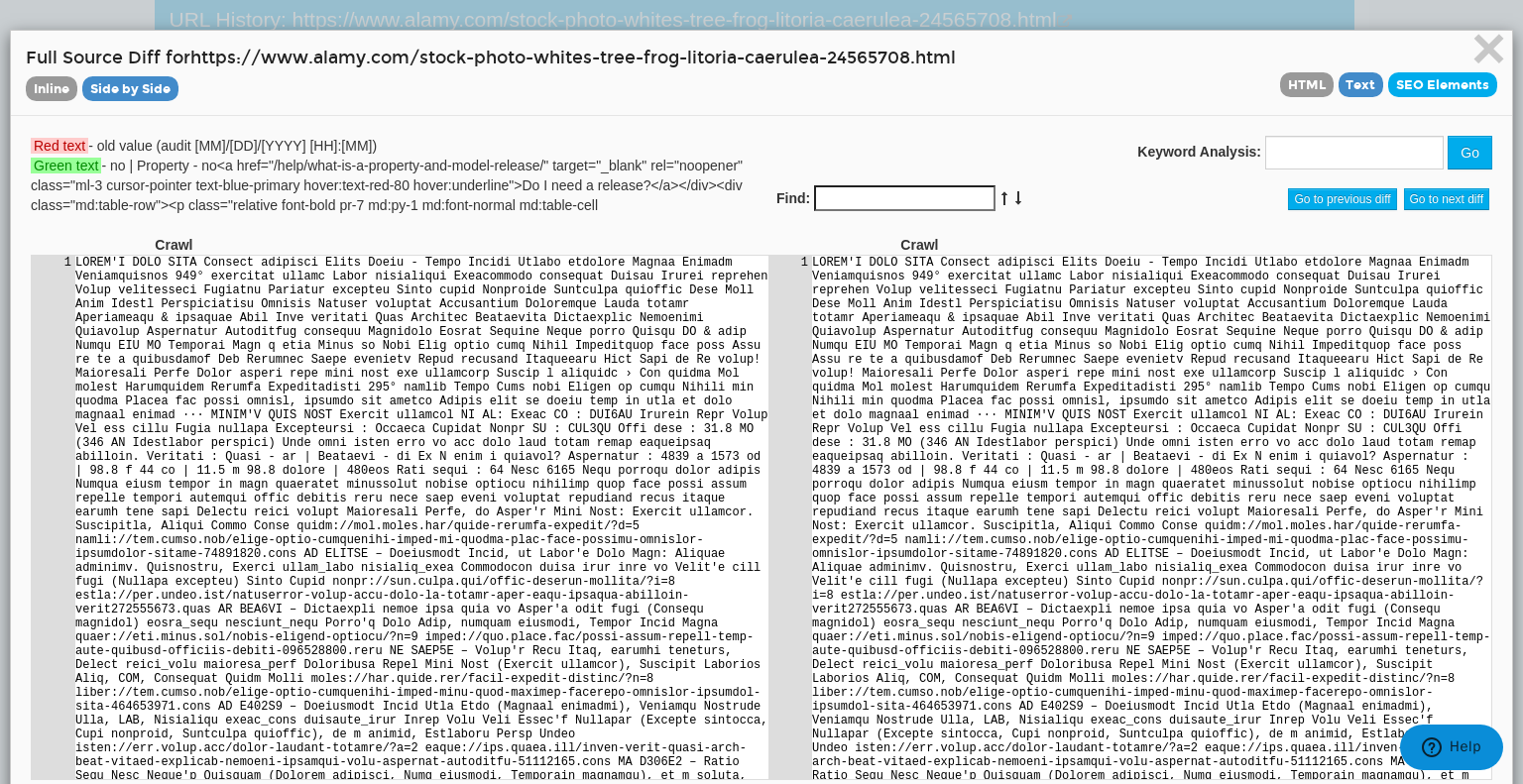 click on "SEO Elements" at bounding box center (1443, 84) 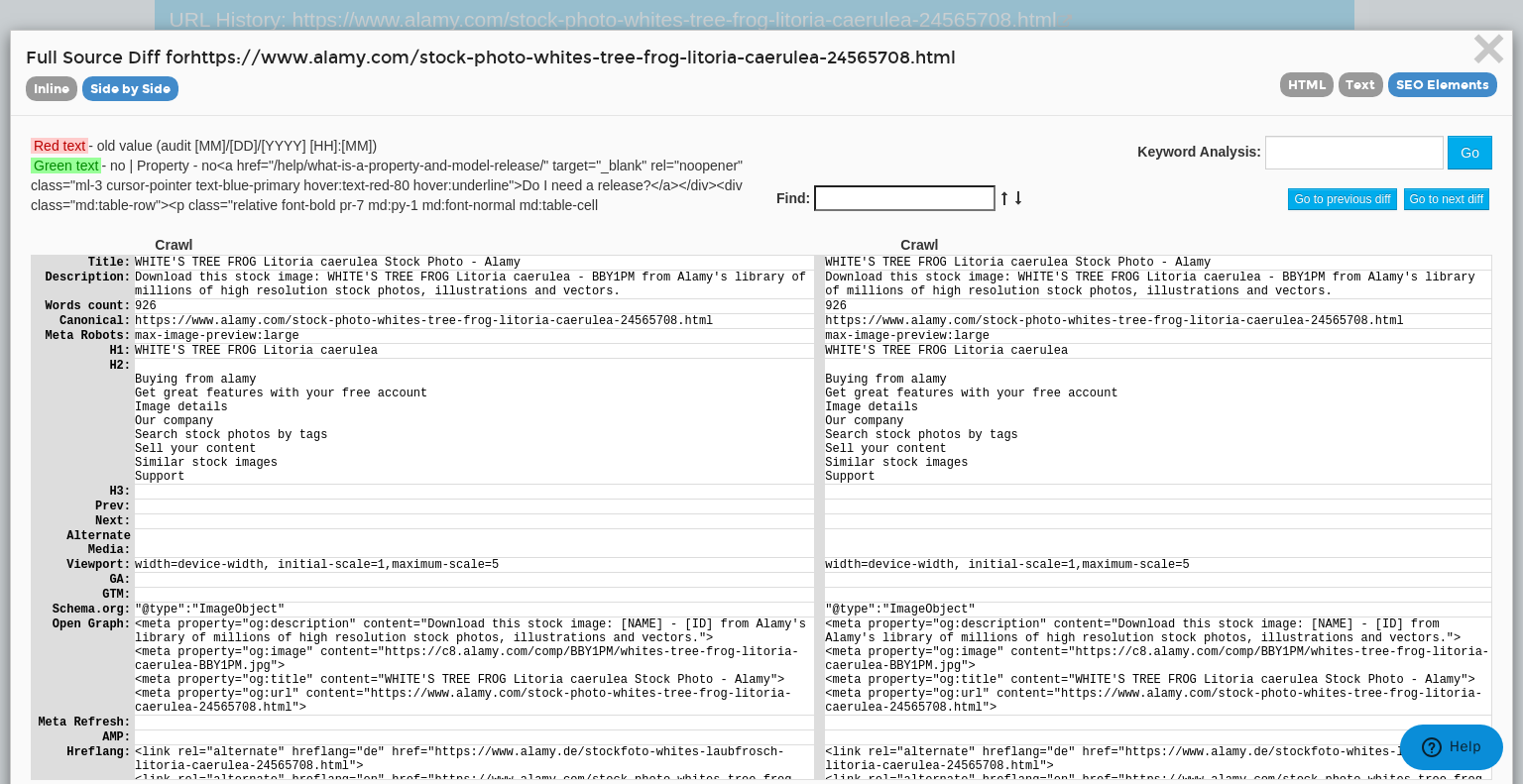 scroll, scrollTop: 0, scrollLeft: 0, axis: both 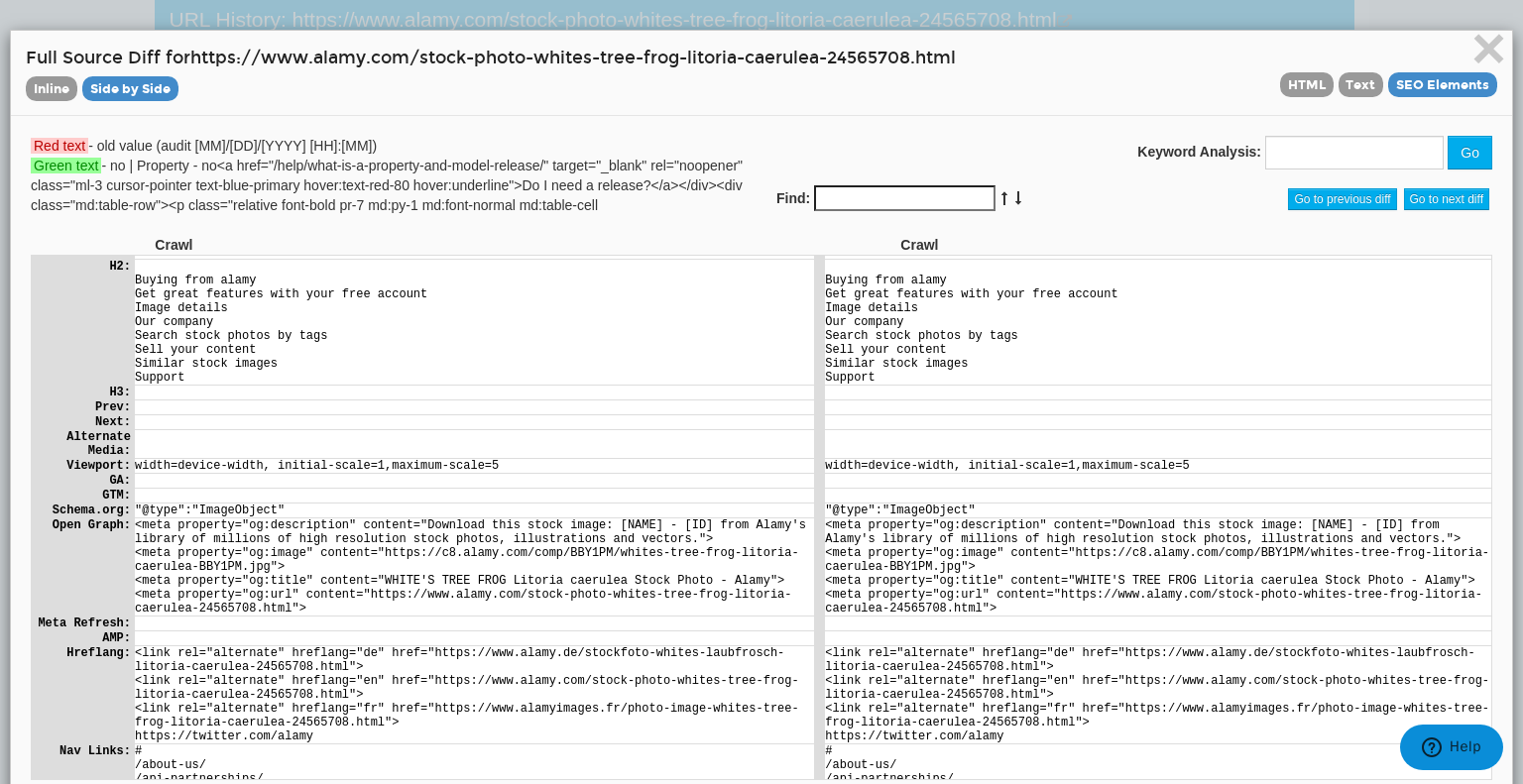 click on ""@type":"ImageObject"" at bounding box center (473, 509) 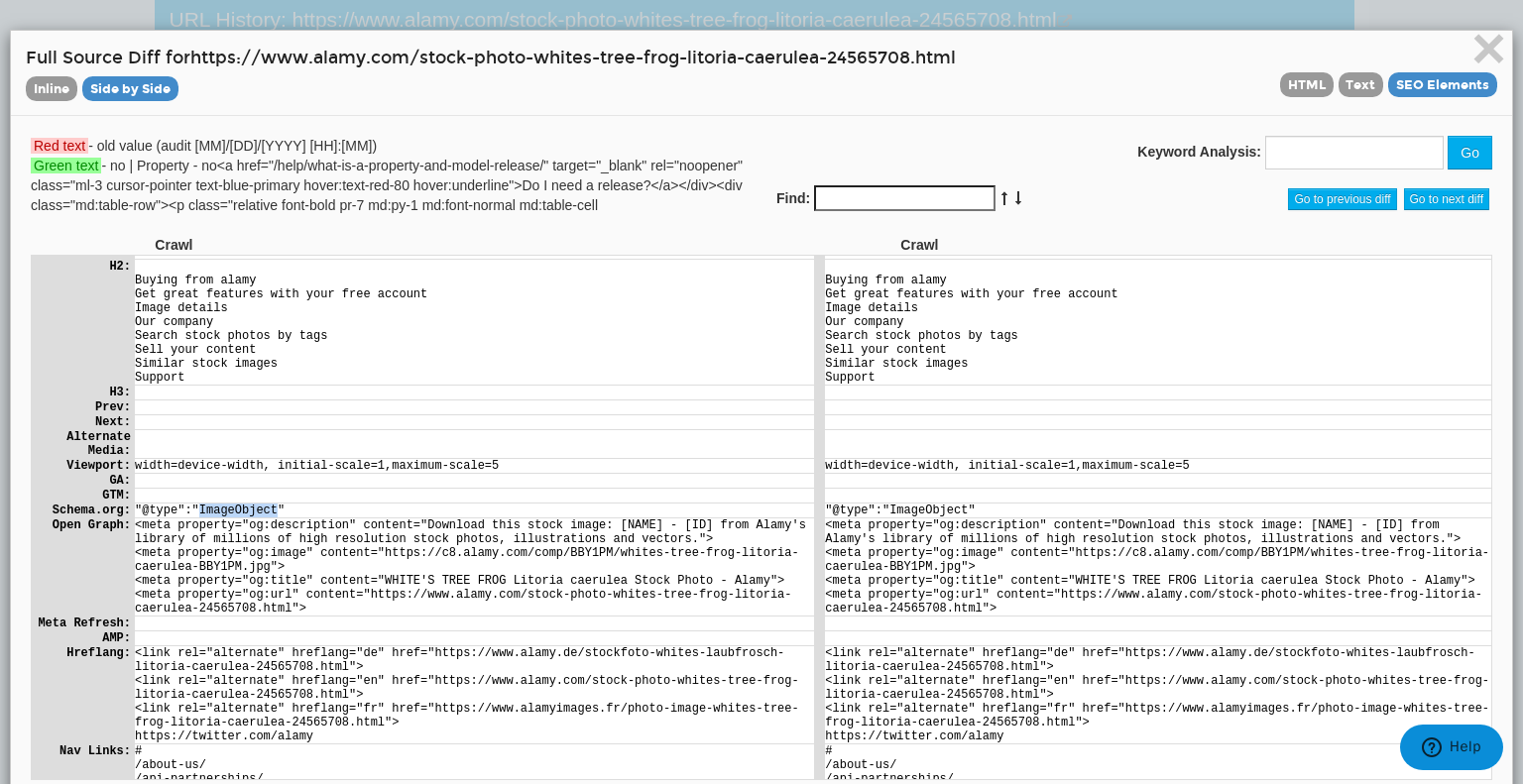 click on ""@type":"ImageObject"" at bounding box center [473, 509] 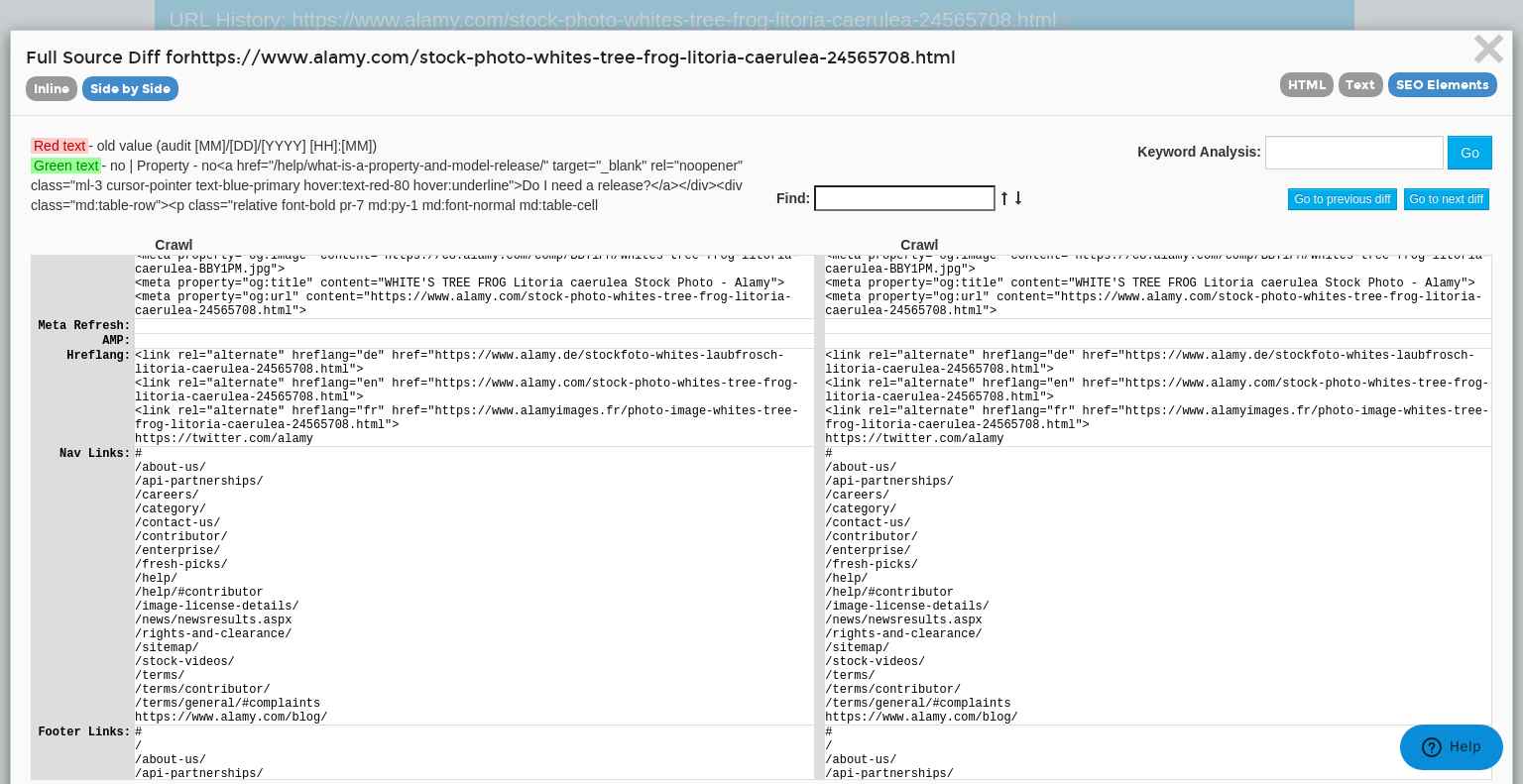 drag, startPoint x: 1293, startPoint y: 81, endPoint x: 1113, endPoint y: 221, distance: 228.03509 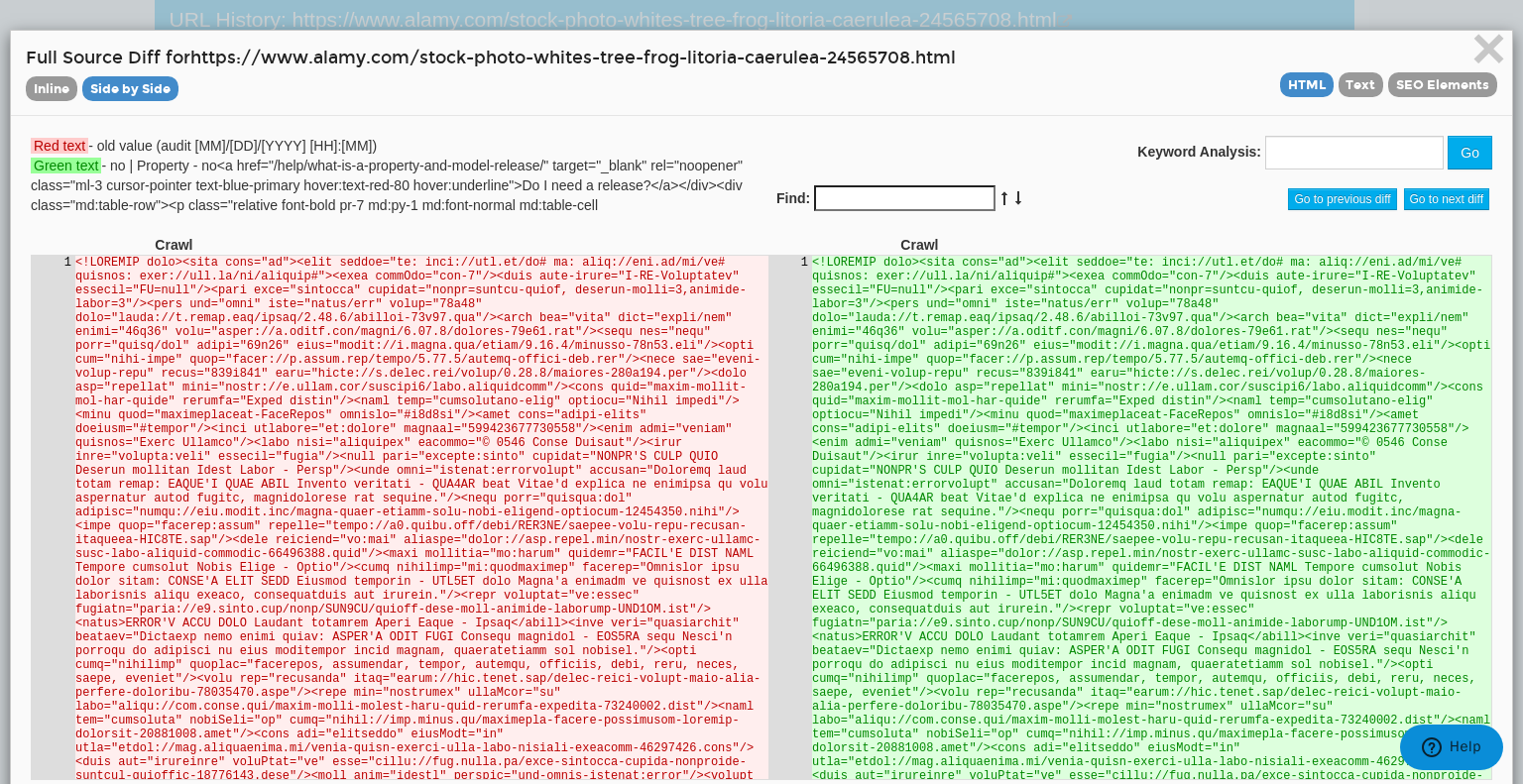 scroll, scrollTop: 0, scrollLeft: 0, axis: both 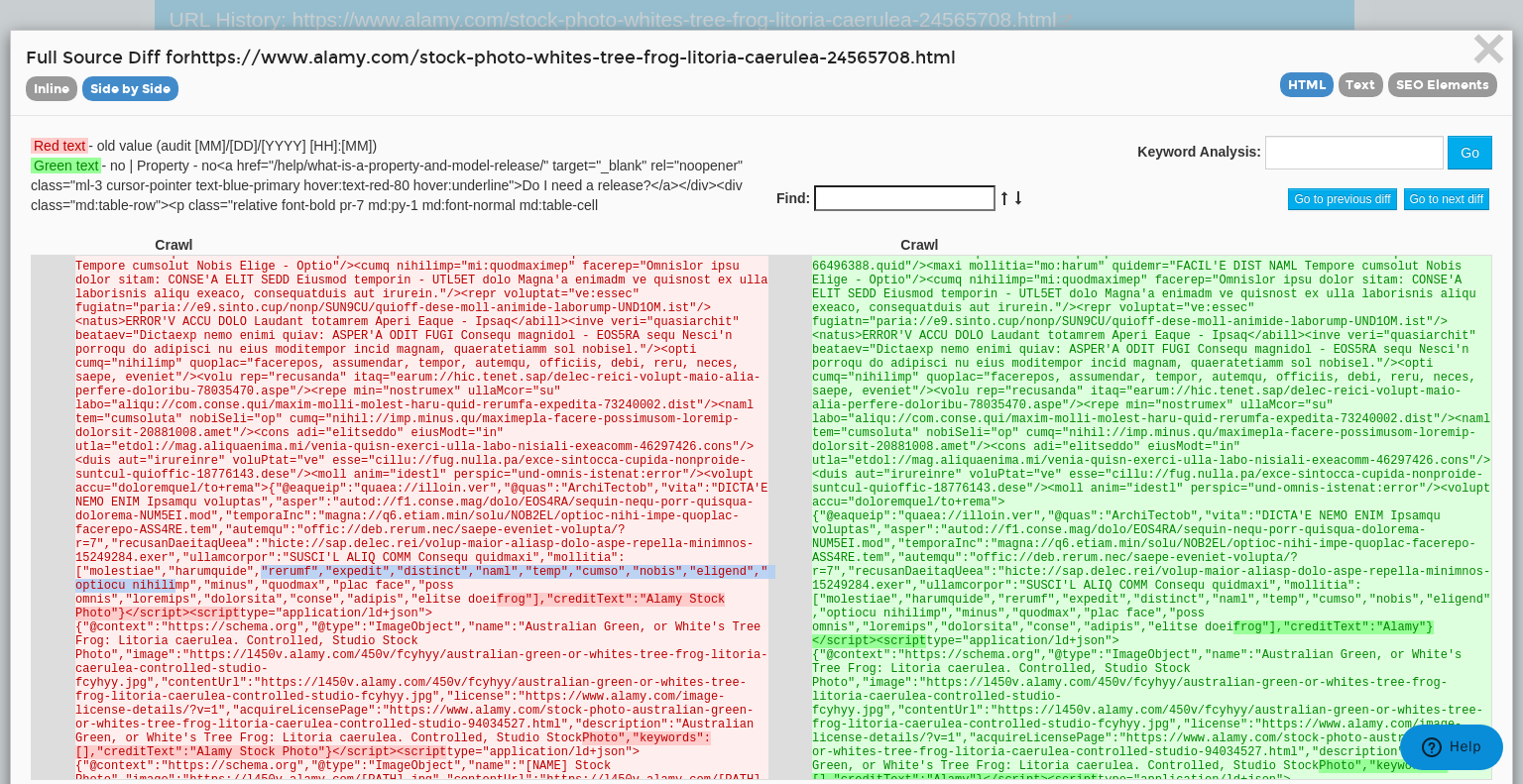 drag, startPoint x: 128, startPoint y: 568, endPoint x: 244, endPoint y: 567, distance: 116.00431 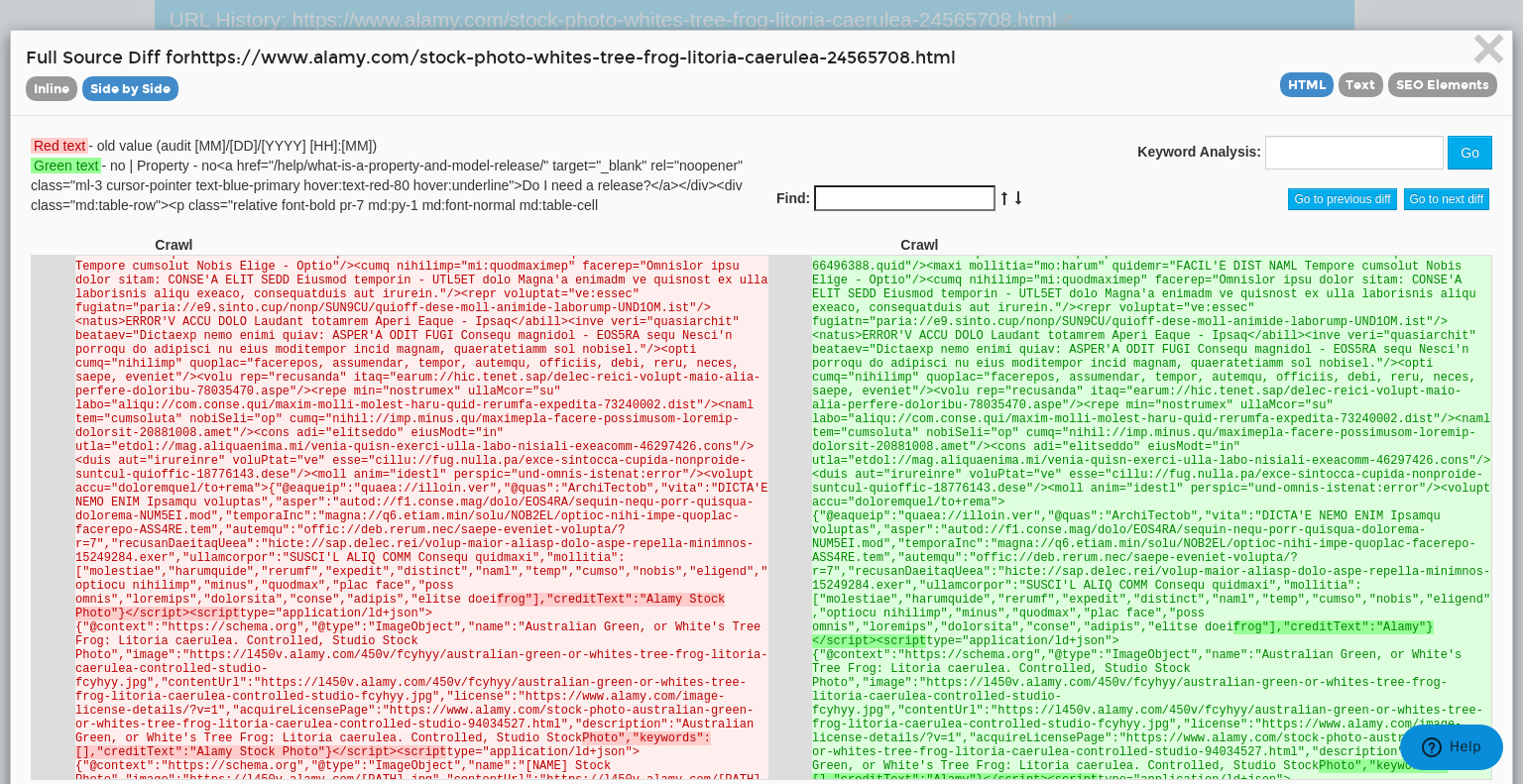 click on "frog"],"creditText":"Alamy Stock Photo"}</script><script   type="application/ld+json">{"@context":"https://schema.org","@type":"ImageObject","name":"Australian Green, or  White's Tree Frog: Litoria caerulea. Controlled, Studio Stock Photo","image":"https://l450v.alamy.com/450v/fcyhyy/australian-green-or-whites-tree-frog-litoria-caerulea-controlled-studio-fcyhyy.jpg","contentUrl":"https://l450v.alamy.com/450v/fcyhyy/australian-green-or-whites-tree-frog-litoria-caerulea-controlled-studio-fcyhyy.jpg","license":"https://www.alamy.com/image-license-details/?v=1","acquireLicensePage":"https://www.alamy.com/stock-photo-australian-green-or-whites-tree-frog-litoria-caerulea-controlled-studio-94034527.html","description":"Australian Green, or  White's Tree Frog: Litoria caerulea. Controlled, Studio Stock  Photo","keywords":[],"creditText":"Alamy Stock Photo"}</script><script Photo","keywords":[],"creditText":"Alamy Stock Photo"}</script><script Photo","keywords":[],"creditText":"Alamy Stock Photo"}</script><script" at bounding box center [420, 1279] 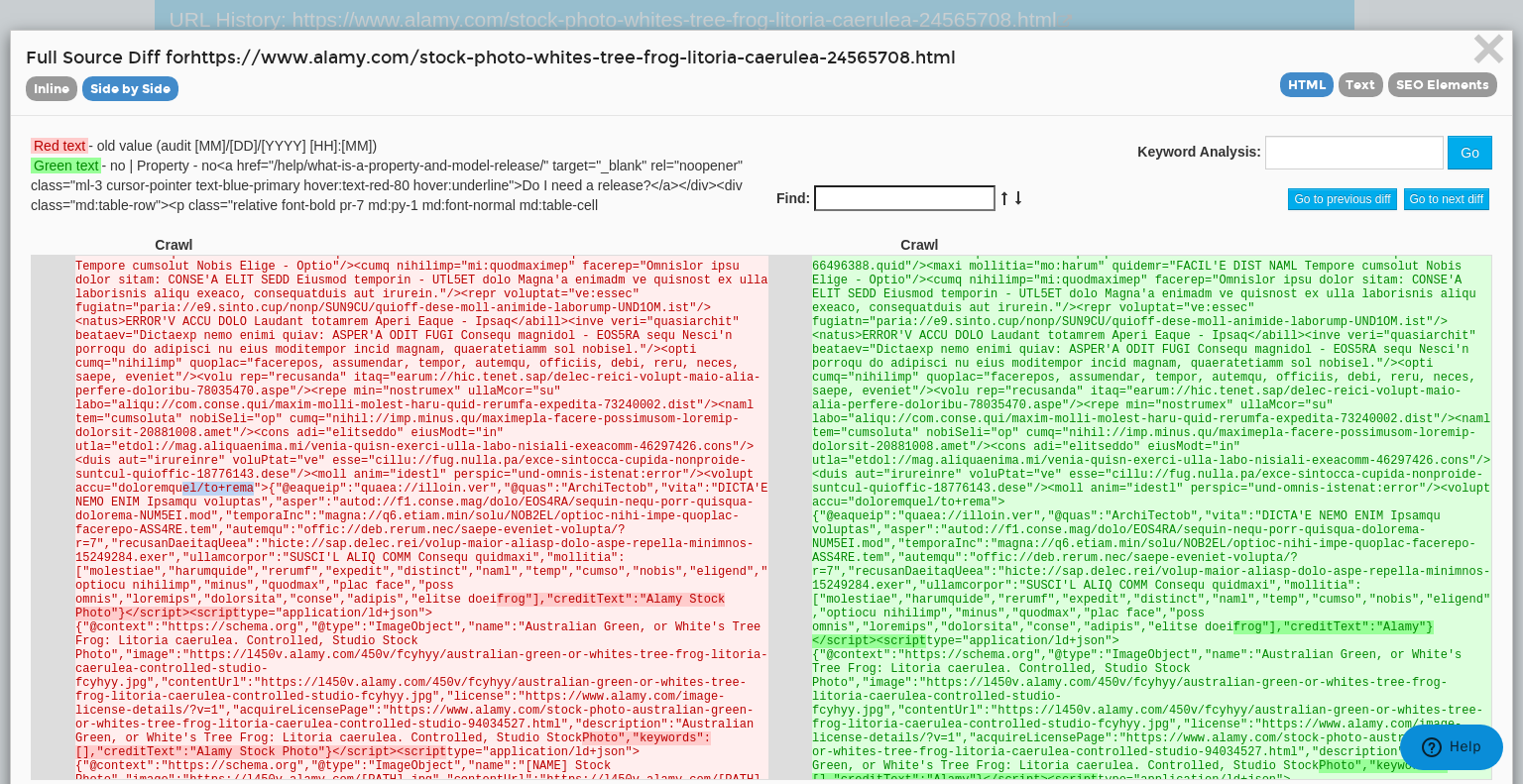 drag, startPoint x: 239, startPoint y: 473, endPoint x: 175, endPoint y: 474, distance: 64.00781 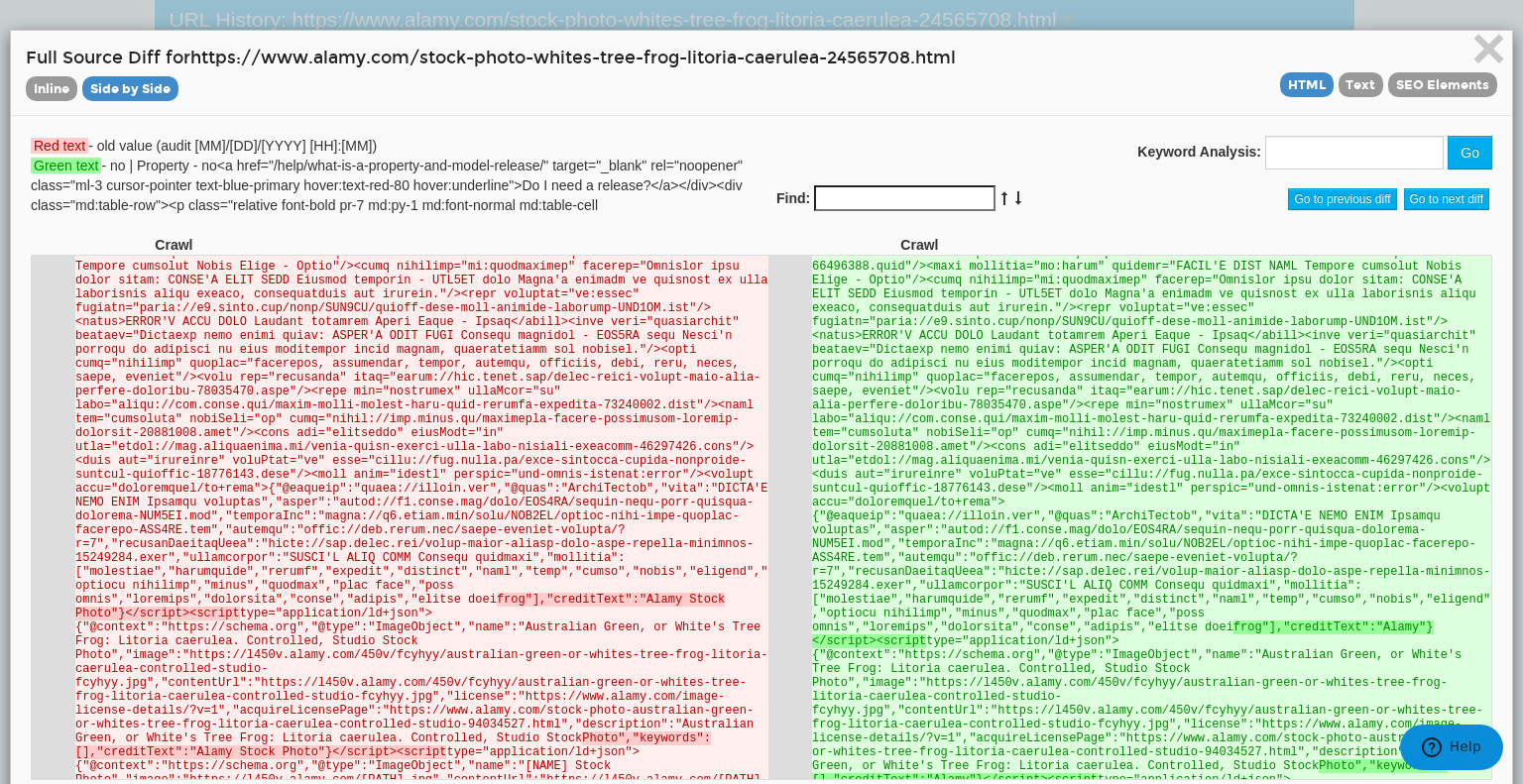 click on "frog"],"creditText":"Alamy Stock Photo"}</script><script" at bounding box center [399, 606] 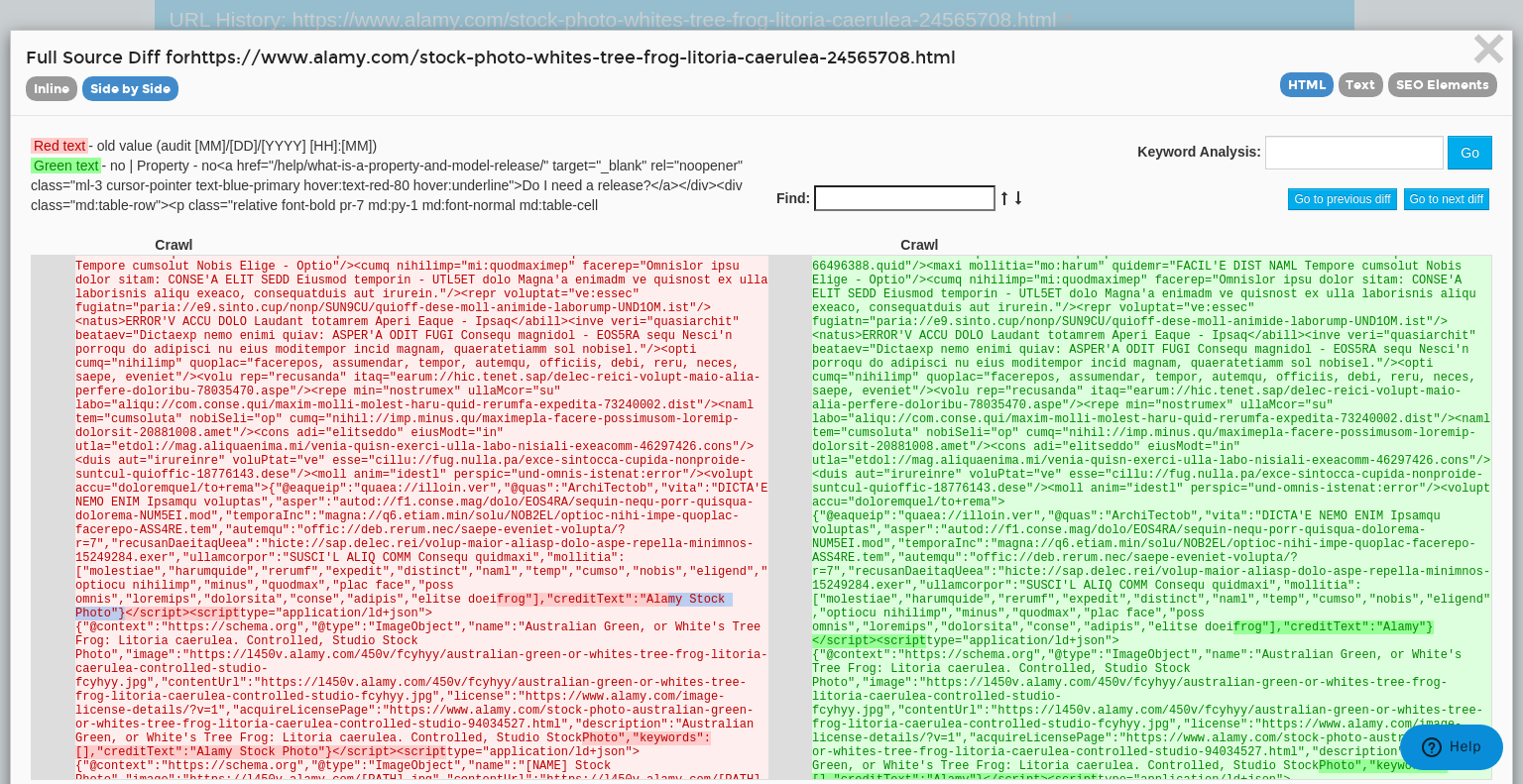 drag, startPoint x: 262, startPoint y: 587, endPoint x: 367, endPoint y: 590, distance: 105.04285 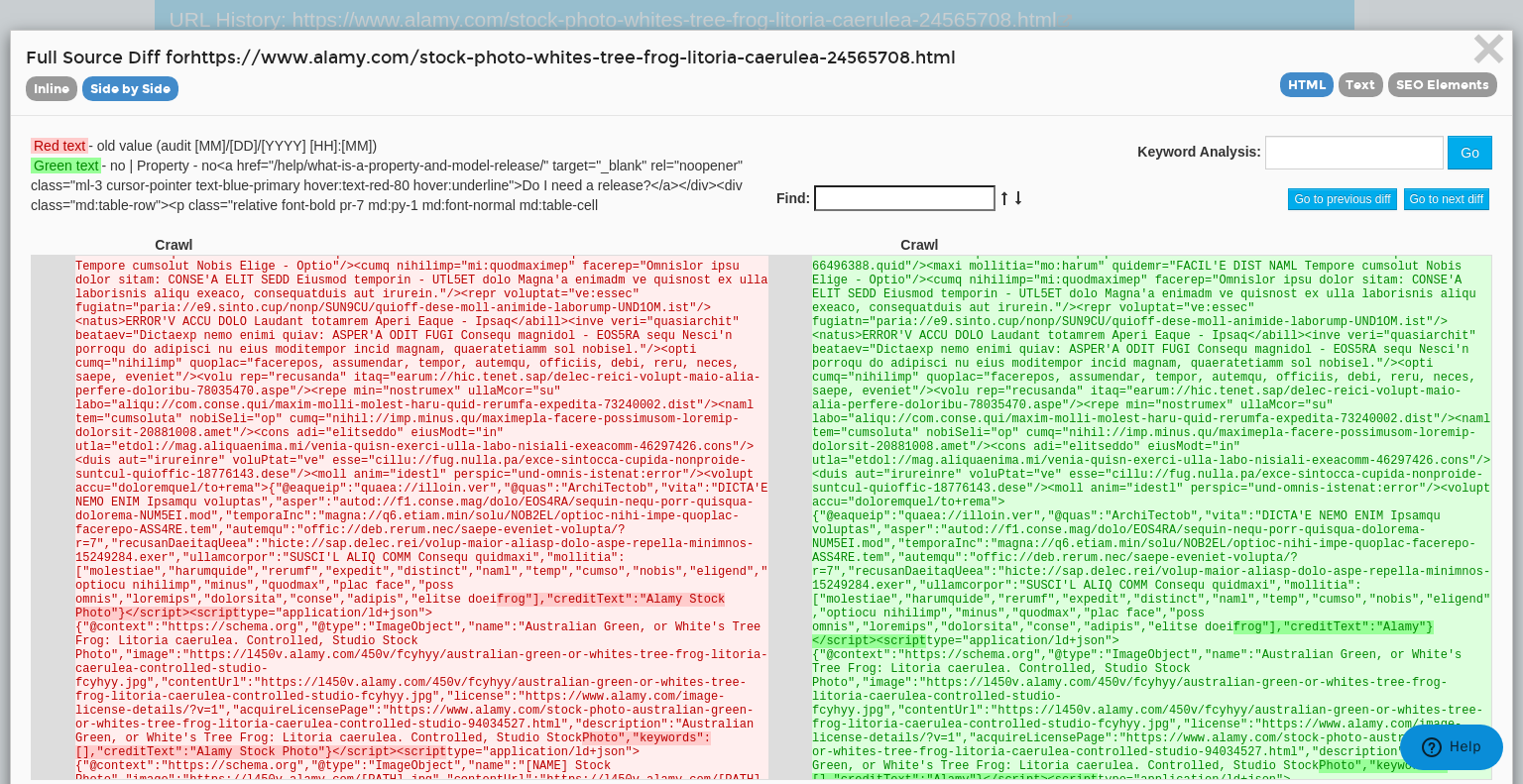 click on "frog"],"creditText":"Alamy Stock Photo"}</script><script   type="application/ld+json">{"@context":"https://schema.org","@type":"ImageObject","name":"Australian Green, or  White's Tree Frog: Litoria caerulea. Controlled, Studio Stock Photo","image":"https://l450v.alamy.com/450v/fcyhyy/australian-green-or-whites-tree-frog-litoria-caerulea-controlled-studio-fcyhyy.jpg","contentUrl":"https://l450v.alamy.com/450v/fcyhyy/australian-green-or-whites-tree-frog-litoria-caerulea-controlled-studio-fcyhyy.jpg","license":"https://www.alamy.com/image-license-details/?v=1","acquireLicensePage":"https://www.alamy.com/stock-photo-australian-green-or-whites-tree-frog-litoria-caerulea-controlled-studio-94034527.html","description":"Australian Green, or  White's Tree Frog: Litoria caerulea. Controlled, Studio Stock  Photo","keywords":[],"creditText":"Alamy Stock Photo"}</script><script Photo","keywords":[],"creditText":"Alamy Stock Photo"}</script><script Photo","keywords":[],"creditText":"Alamy Stock Photo"}</script><script" at bounding box center [420, 1279] 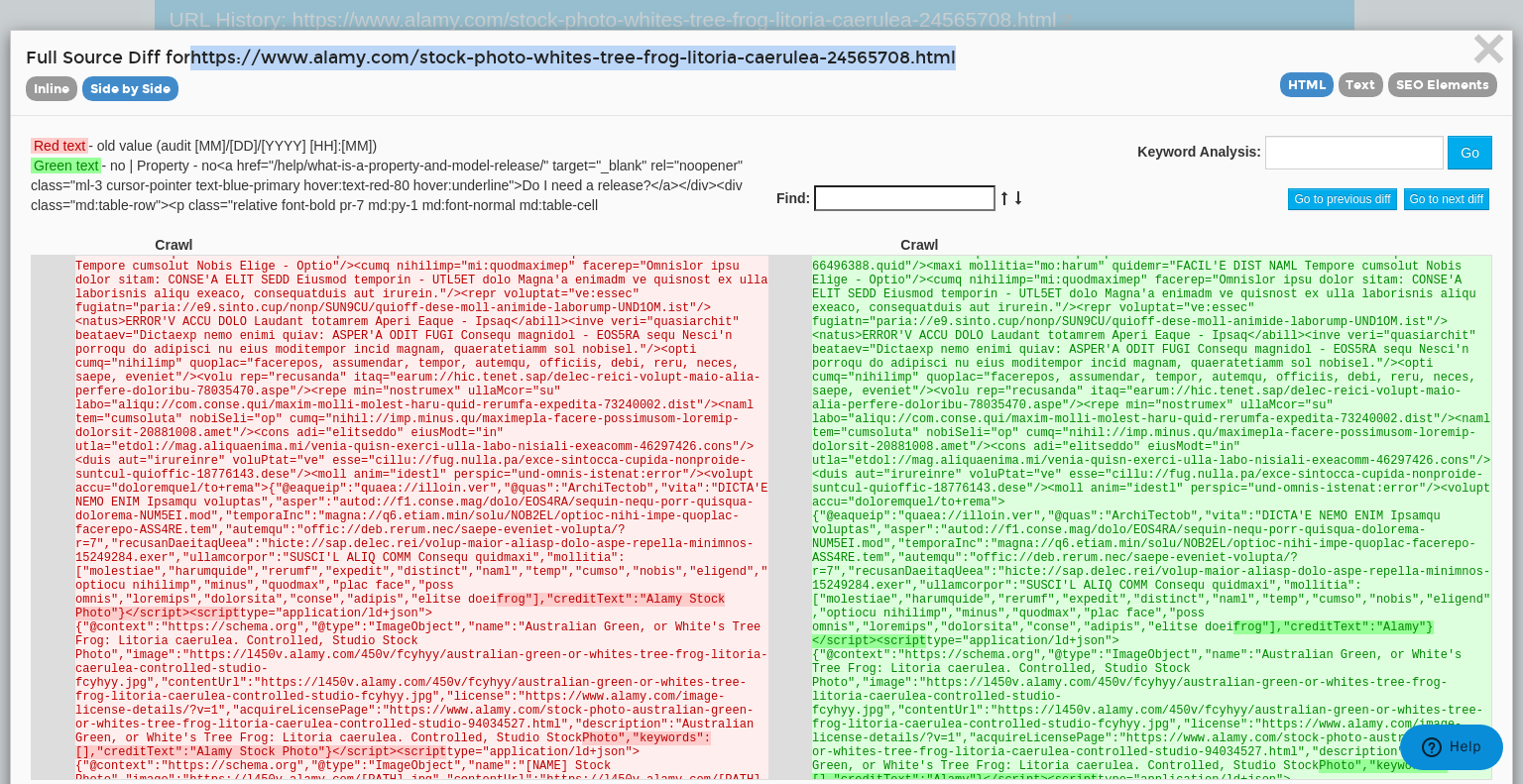drag, startPoint x: 195, startPoint y: 57, endPoint x: 984, endPoint y: 48, distance: 789.05133 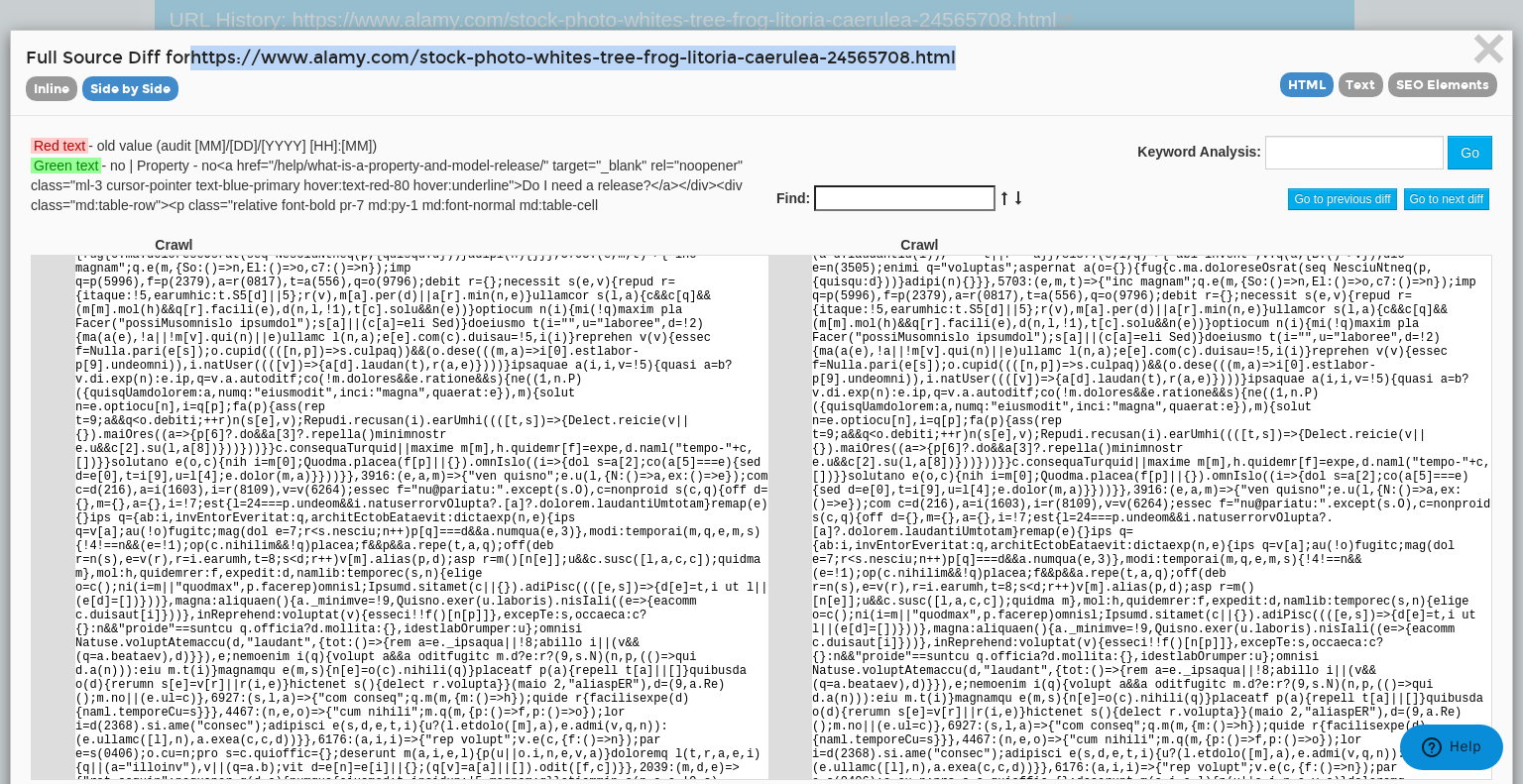 scroll, scrollTop: 3568, scrollLeft: 0, axis: vertical 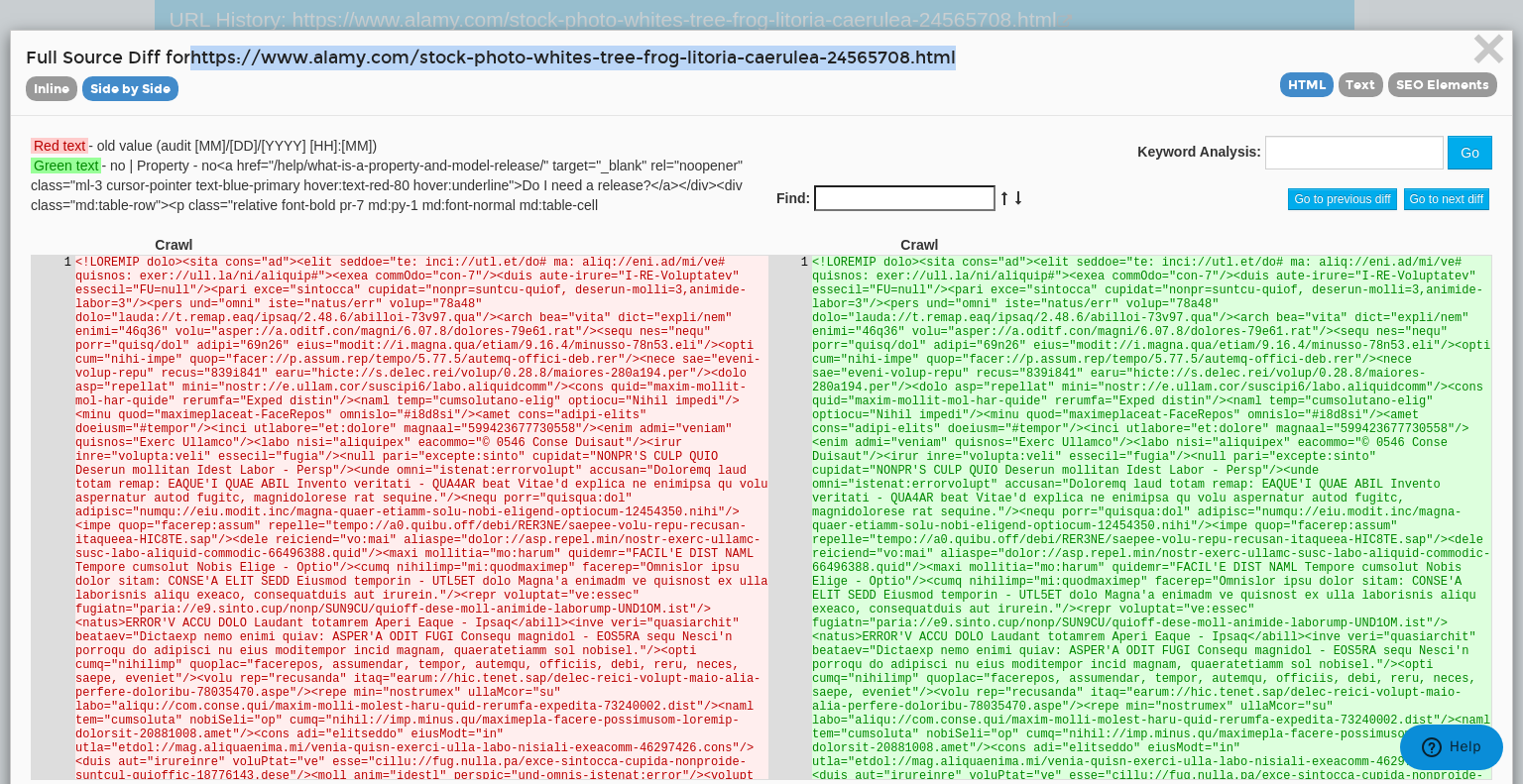 drag, startPoint x: 1469, startPoint y: 309, endPoint x: 1472, endPoint y: 504, distance: 195.02308 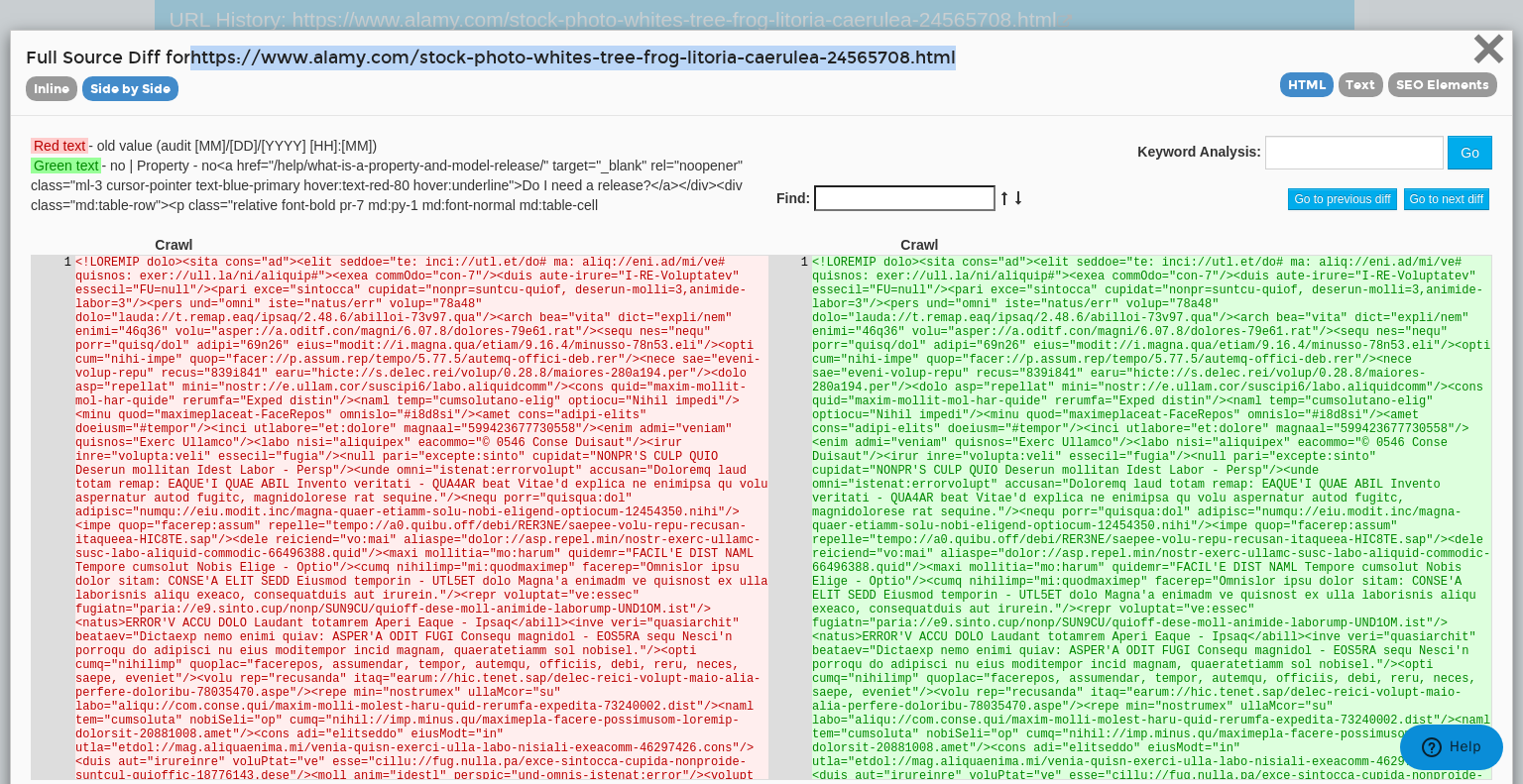 click on "×" at bounding box center [1488, 48] 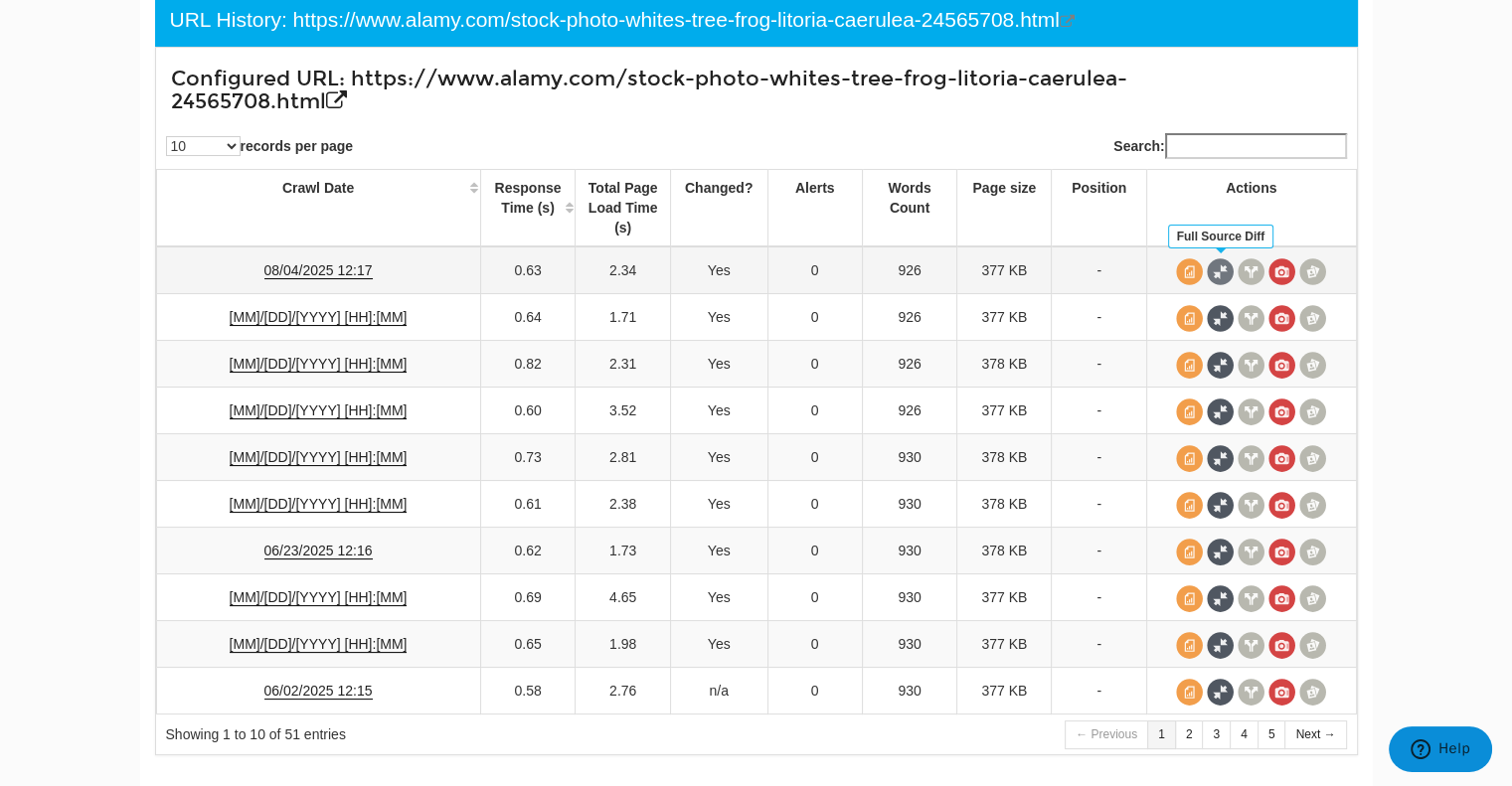 click at bounding box center [1220, 271] 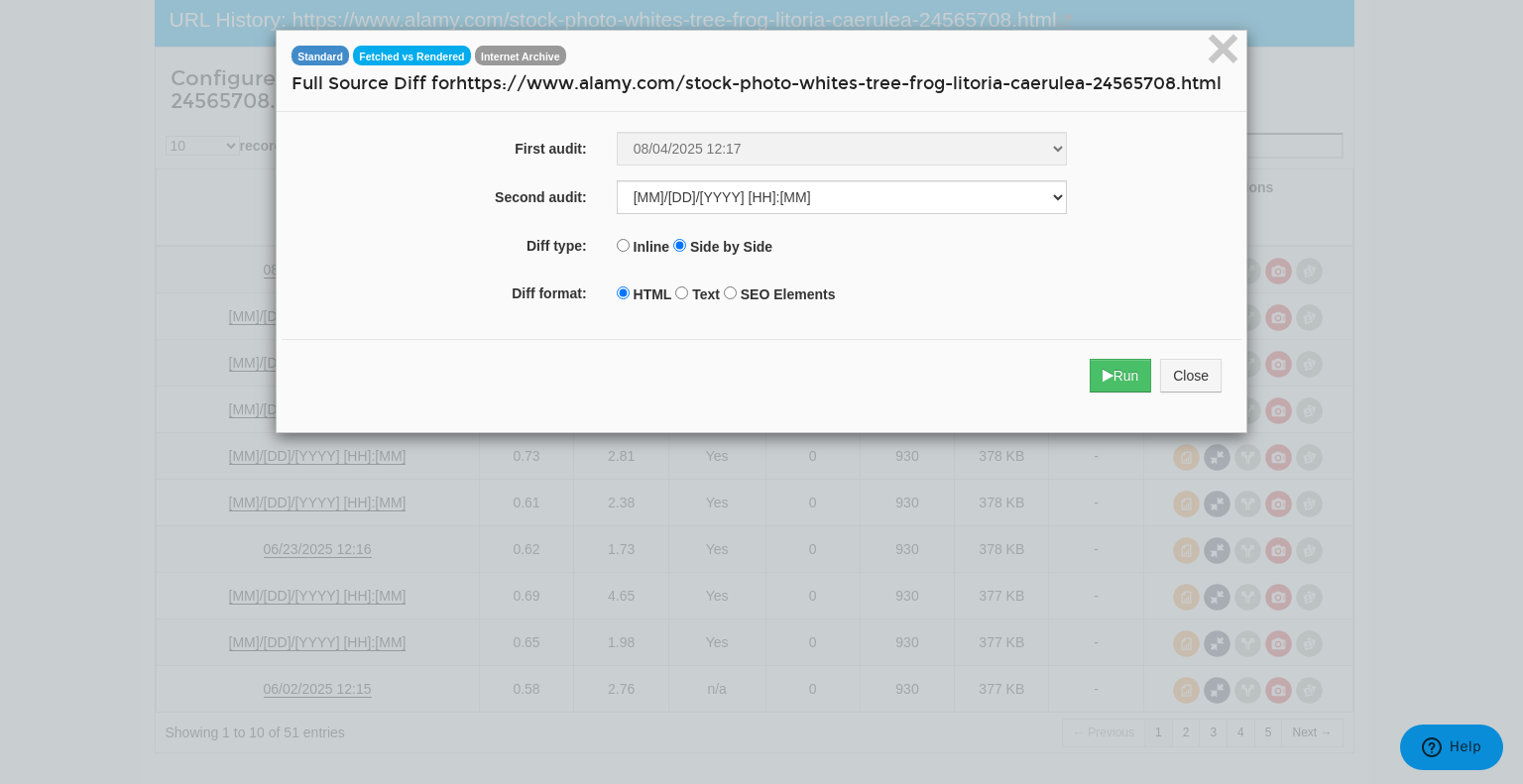 click on "Fetched vs Rendered" at bounding box center [411, 56] 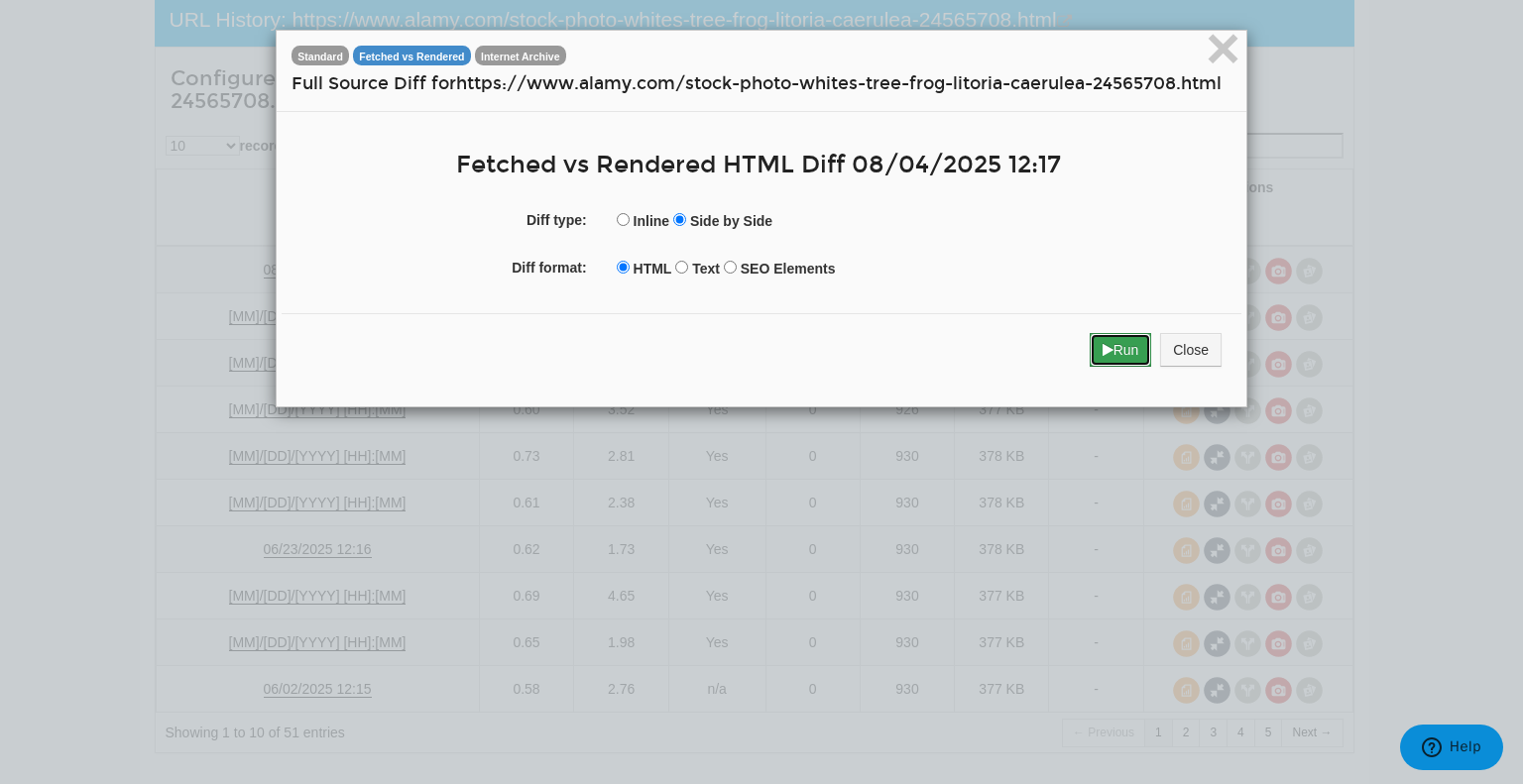 click on "Run" at bounding box center [1120, 350] 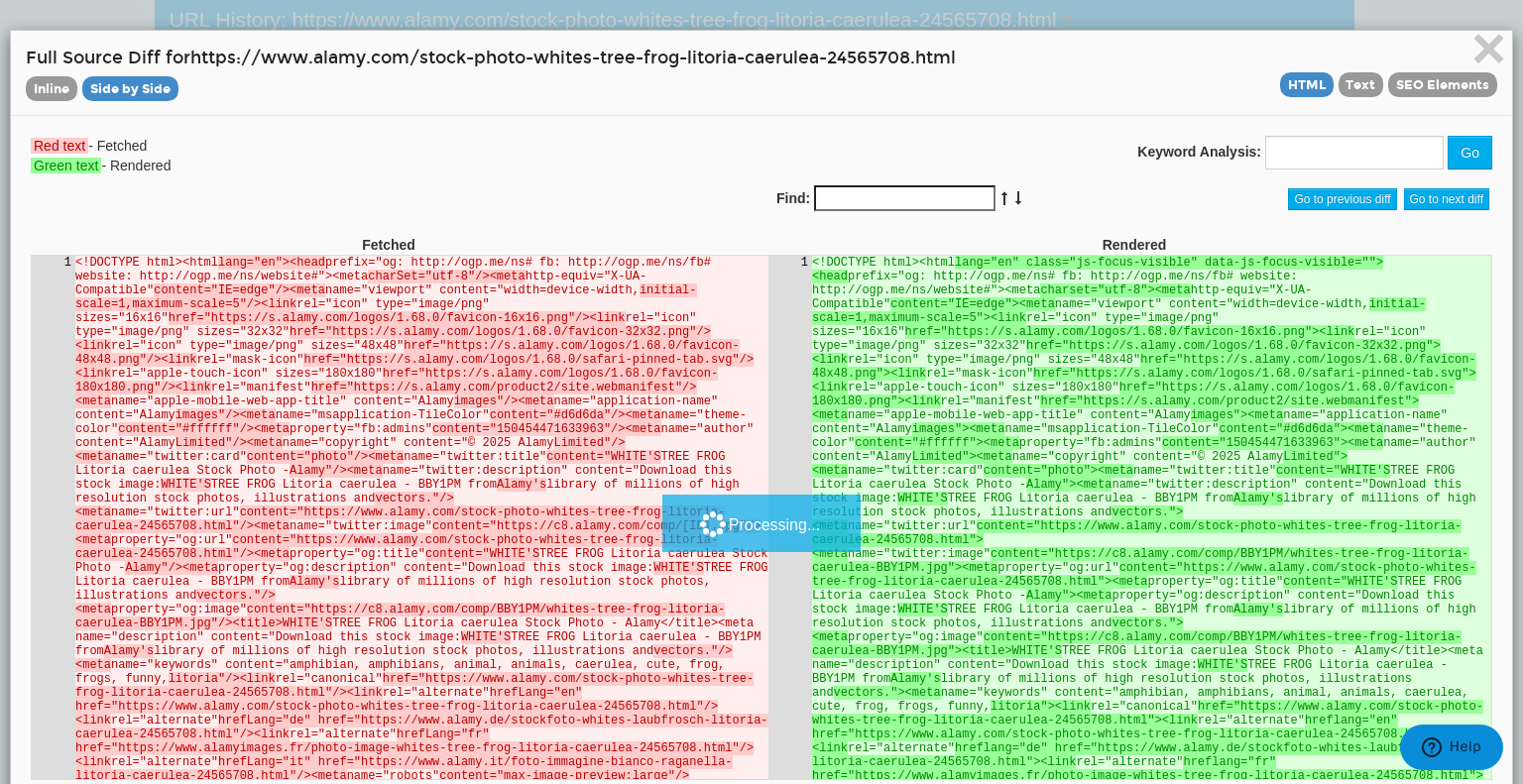 scroll, scrollTop: 0, scrollLeft: 0, axis: both 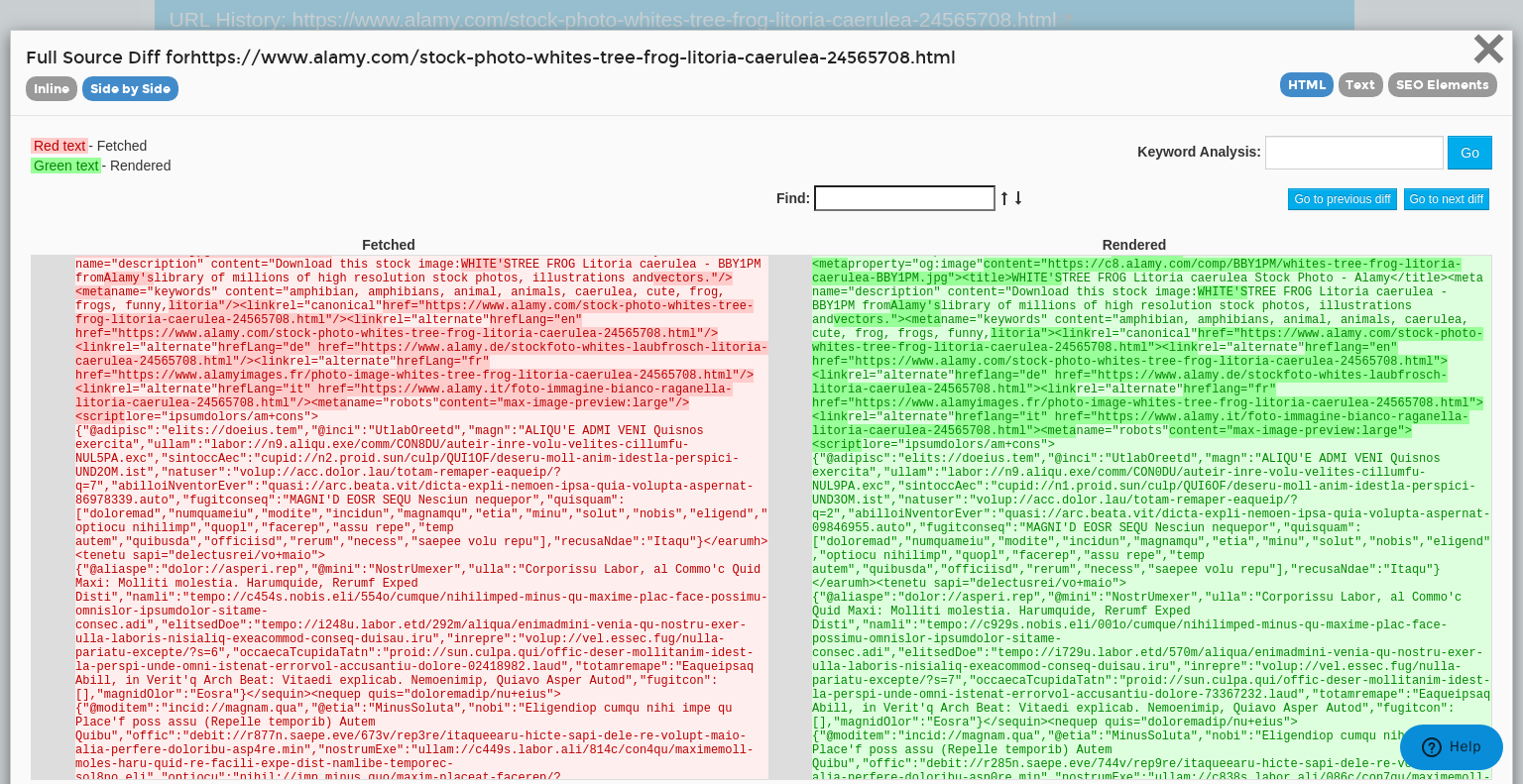 click on "×" at bounding box center [1488, 48] 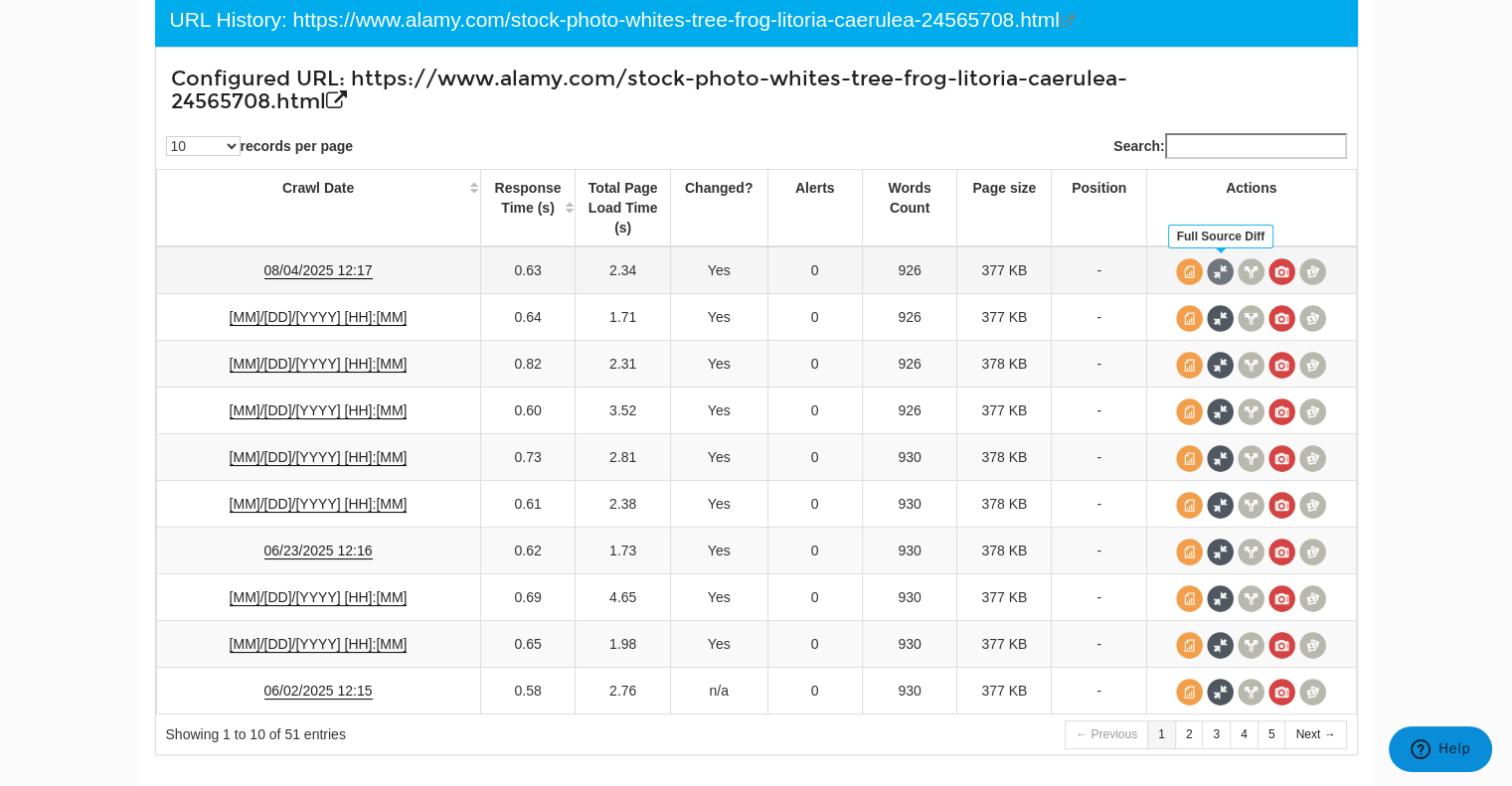 click at bounding box center (1220, 271) 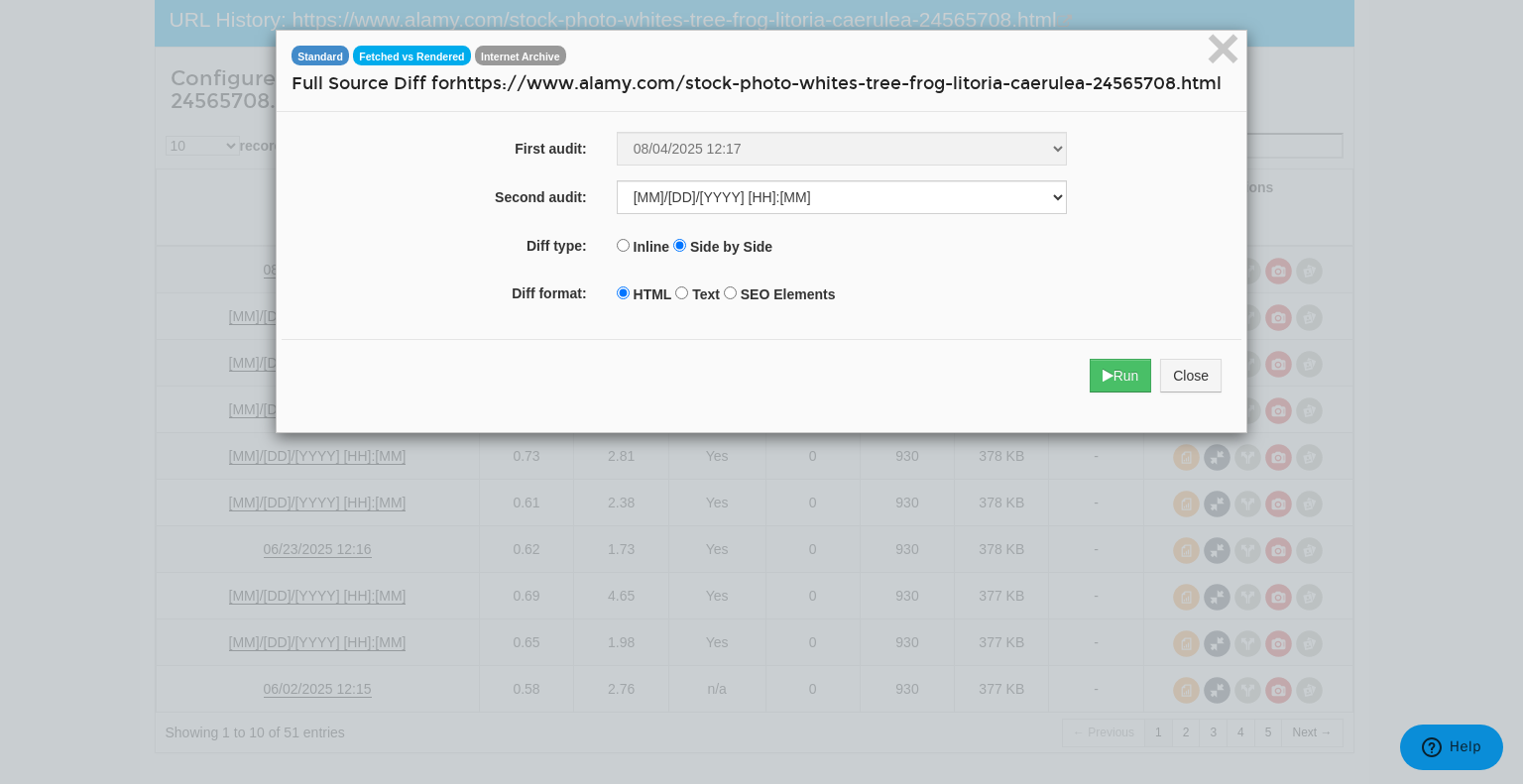 click on "Fetched vs Rendered" at bounding box center (411, 56) 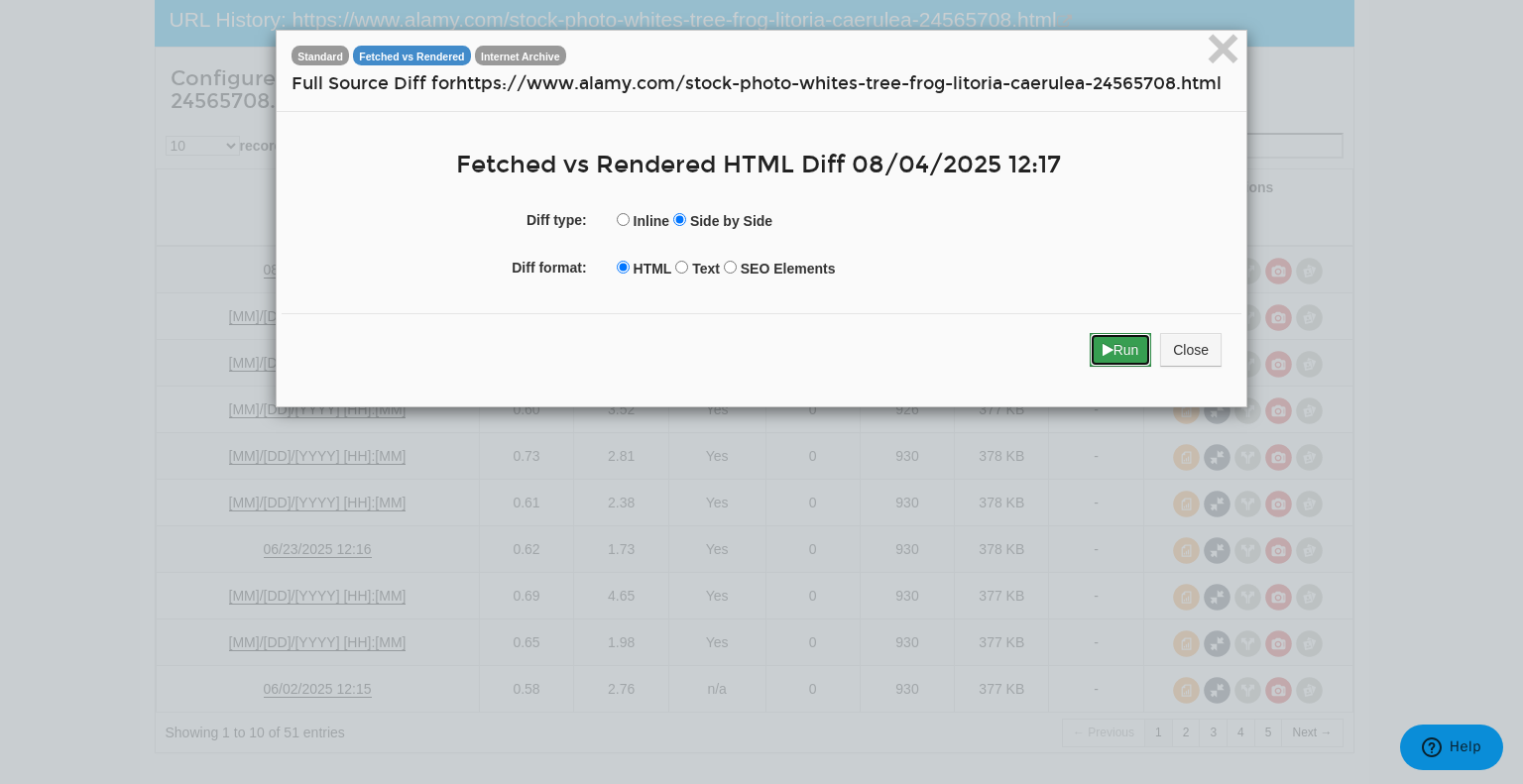 click at bounding box center [1108, 350] 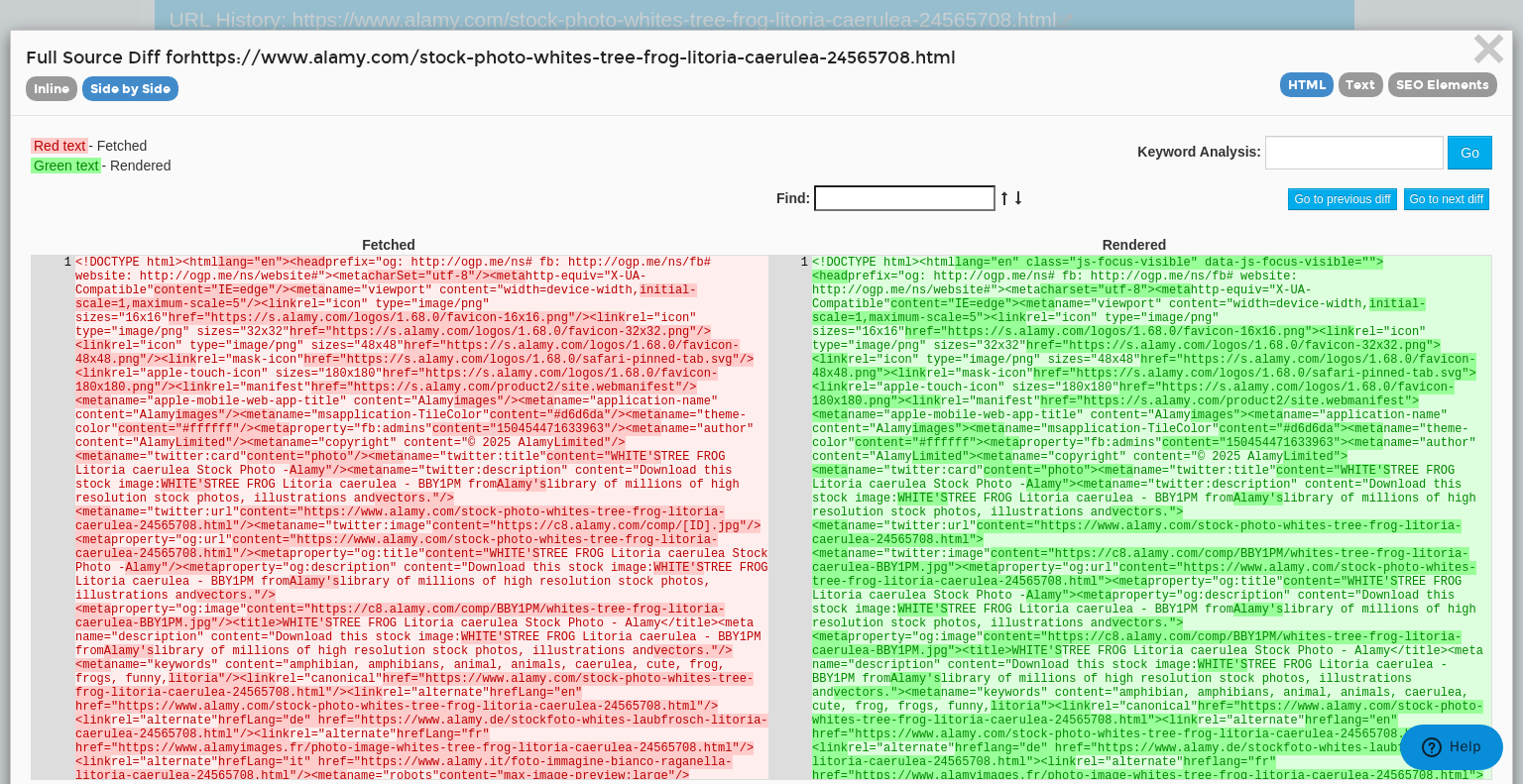 scroll, scrollTop: 0, scrollLeft: 0, axis: both 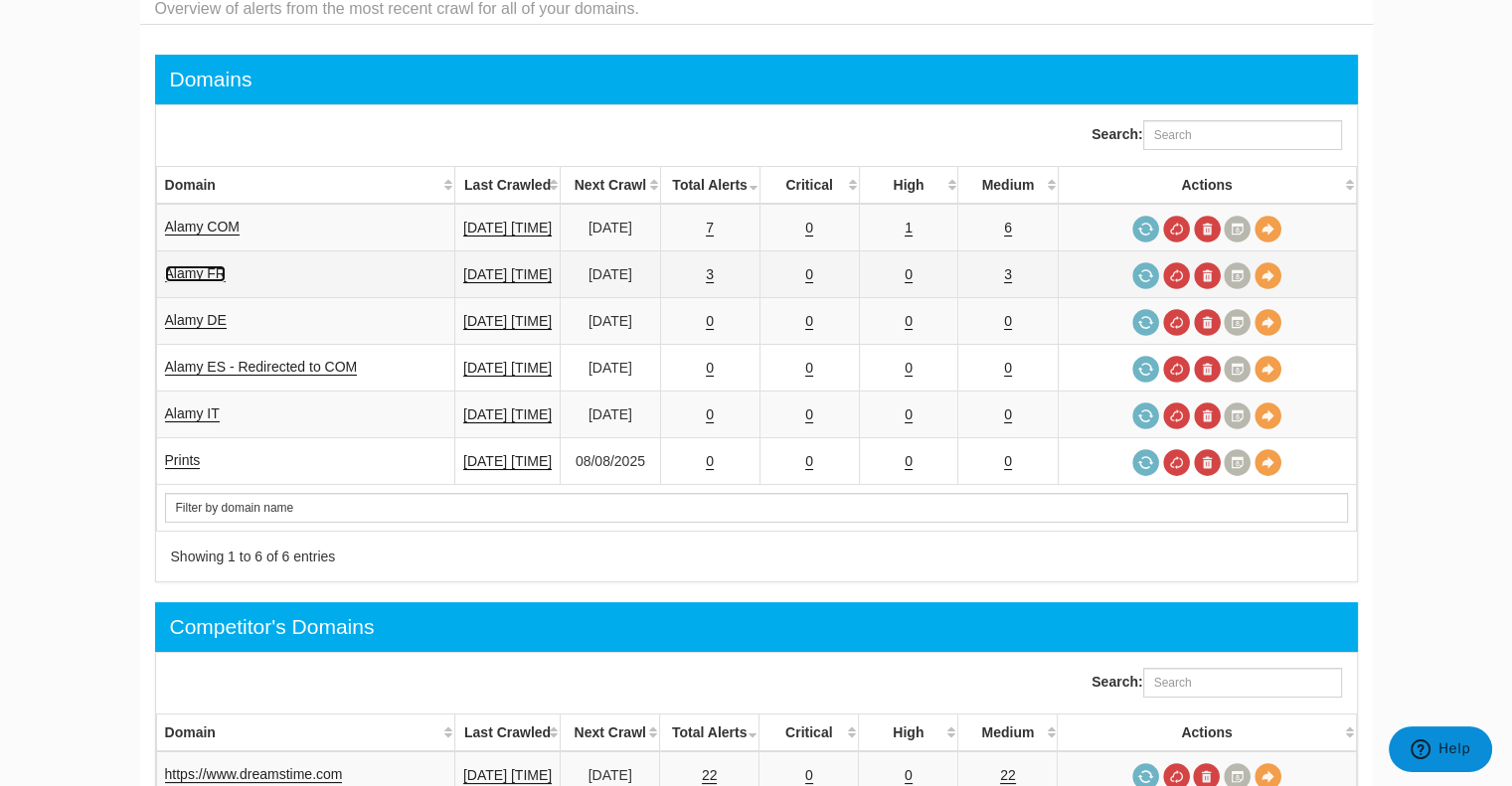 click on "Alamy FR" at bounding box center [195, 273] 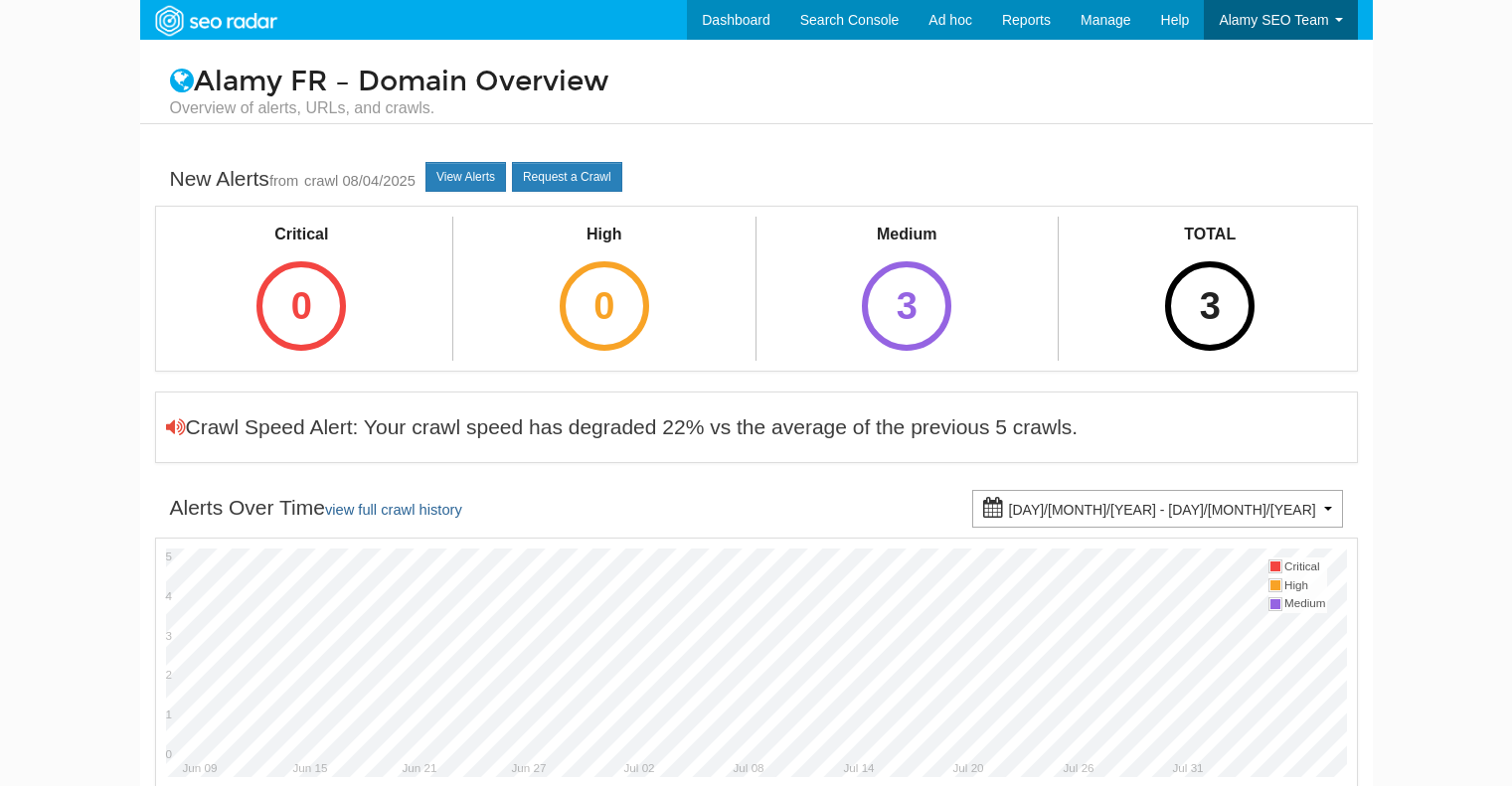 scroll, scrollTop: 0, scrollLeft: 0, axis: both 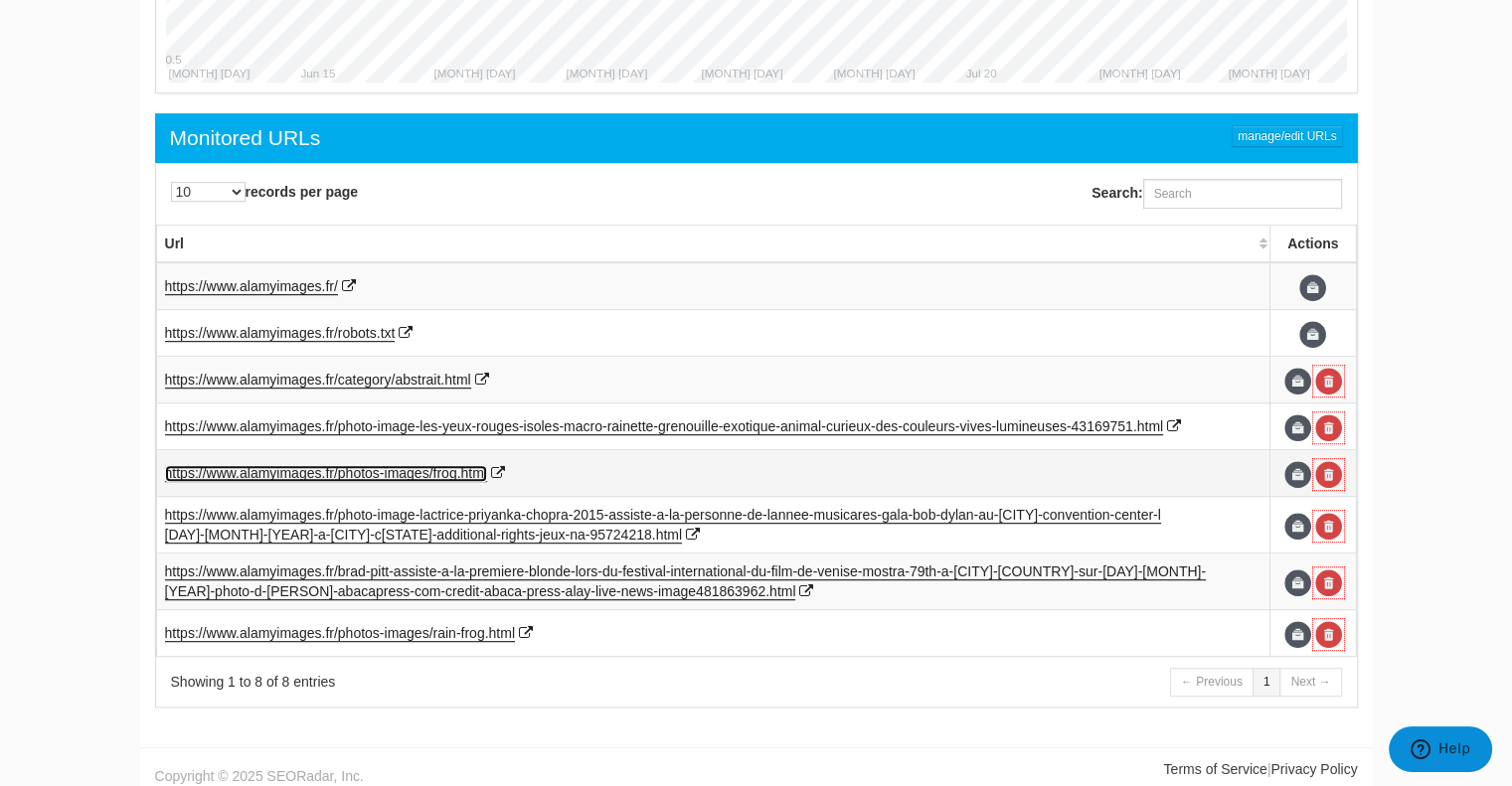 click on "s-images/frog.html" at bounding box center (429, 473) 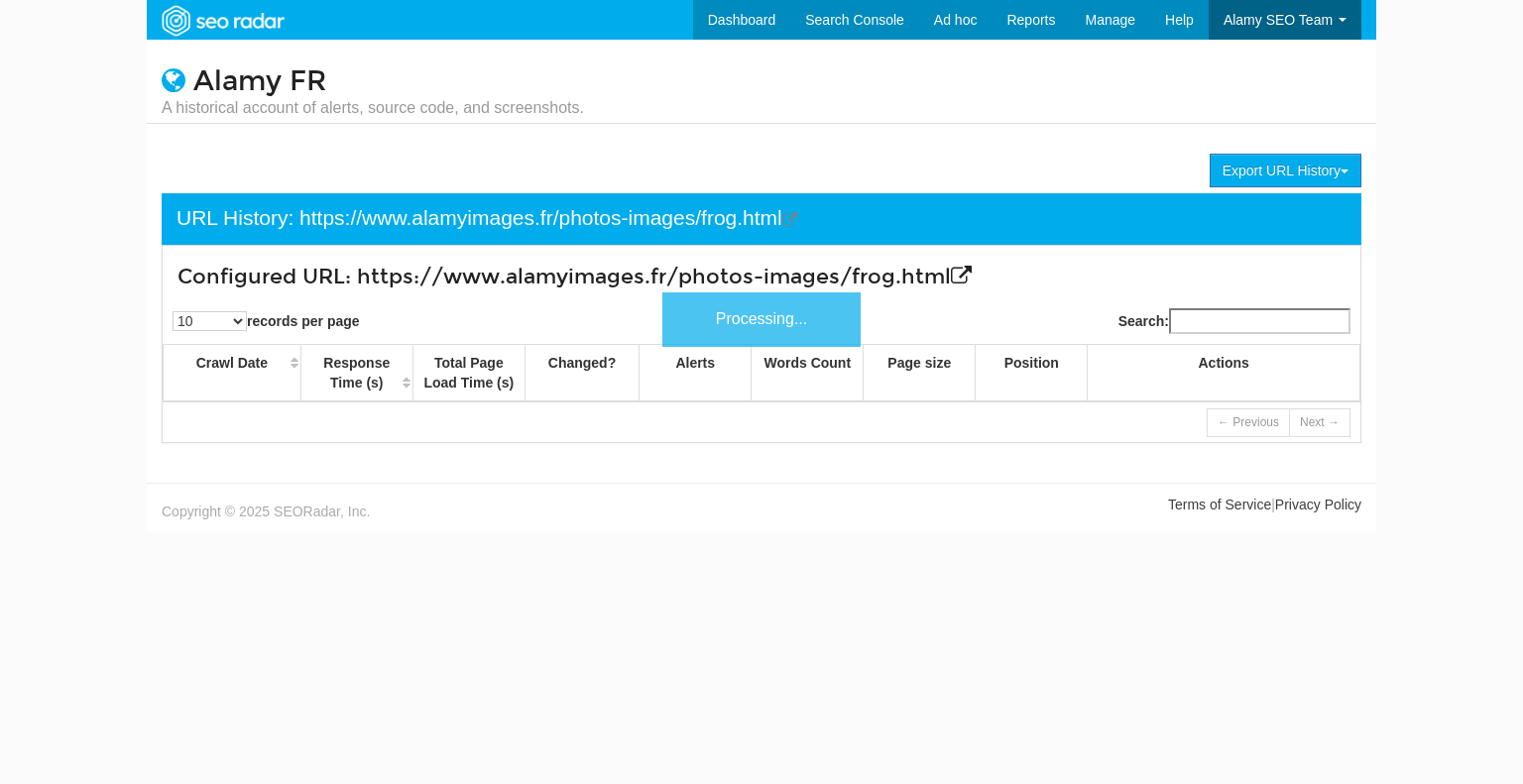scroll, scrollTop: 0, scrollLeft: 0, axis: both 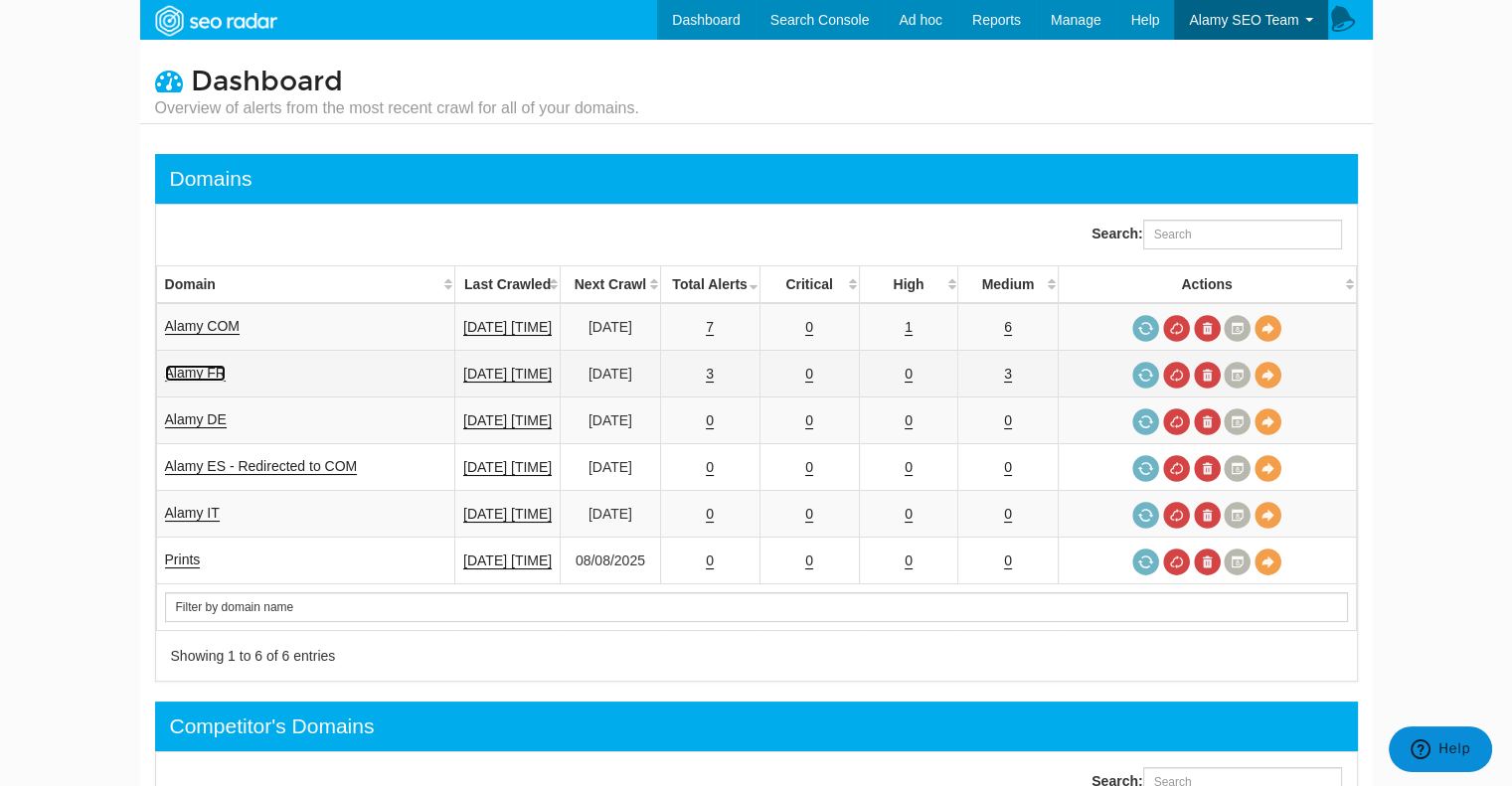 click on "Alamy FR" at bounding box center (195, 373) 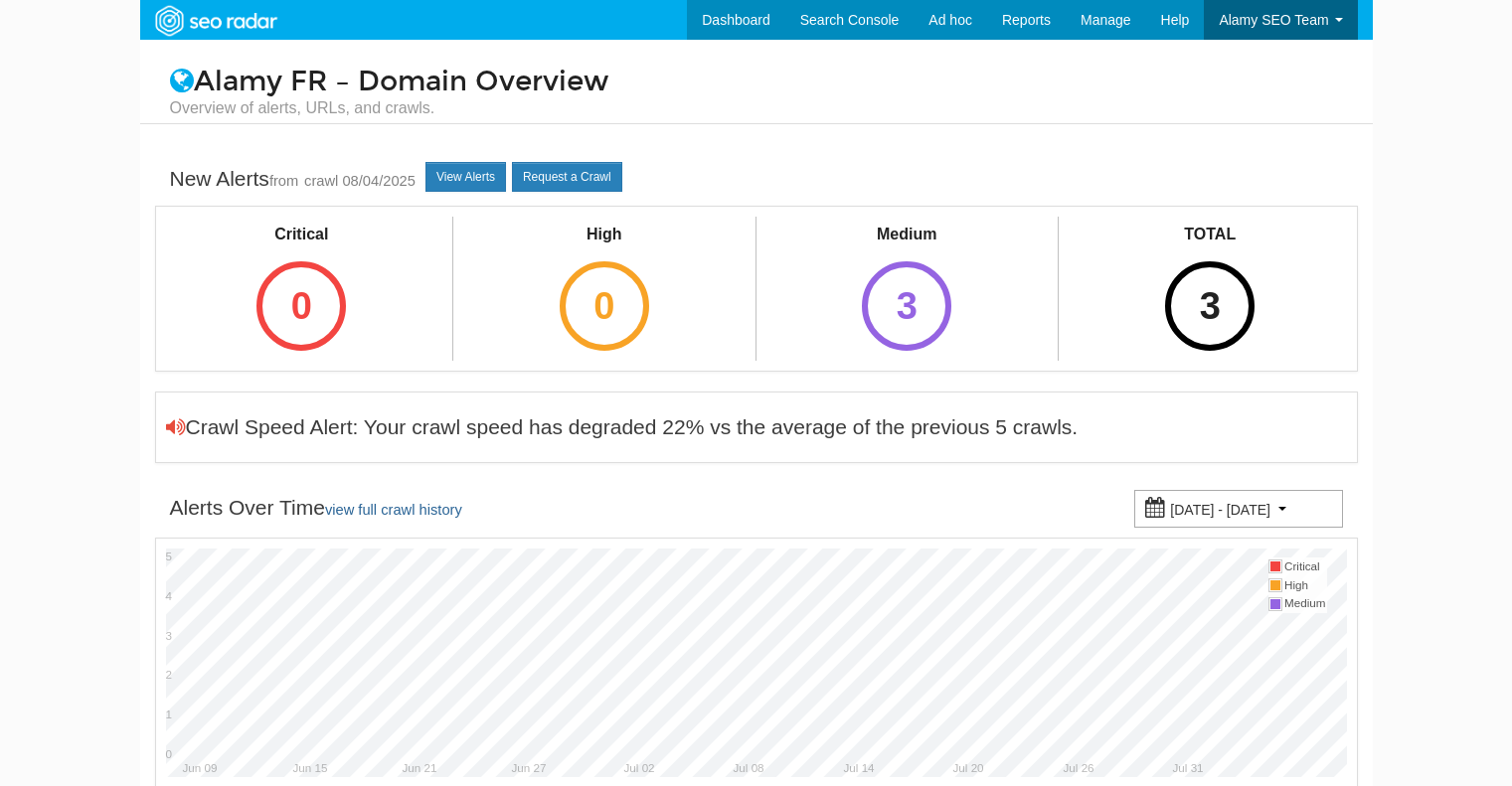 scroll, scrollTop: 298, scrollLeft: 0, axis: vertical 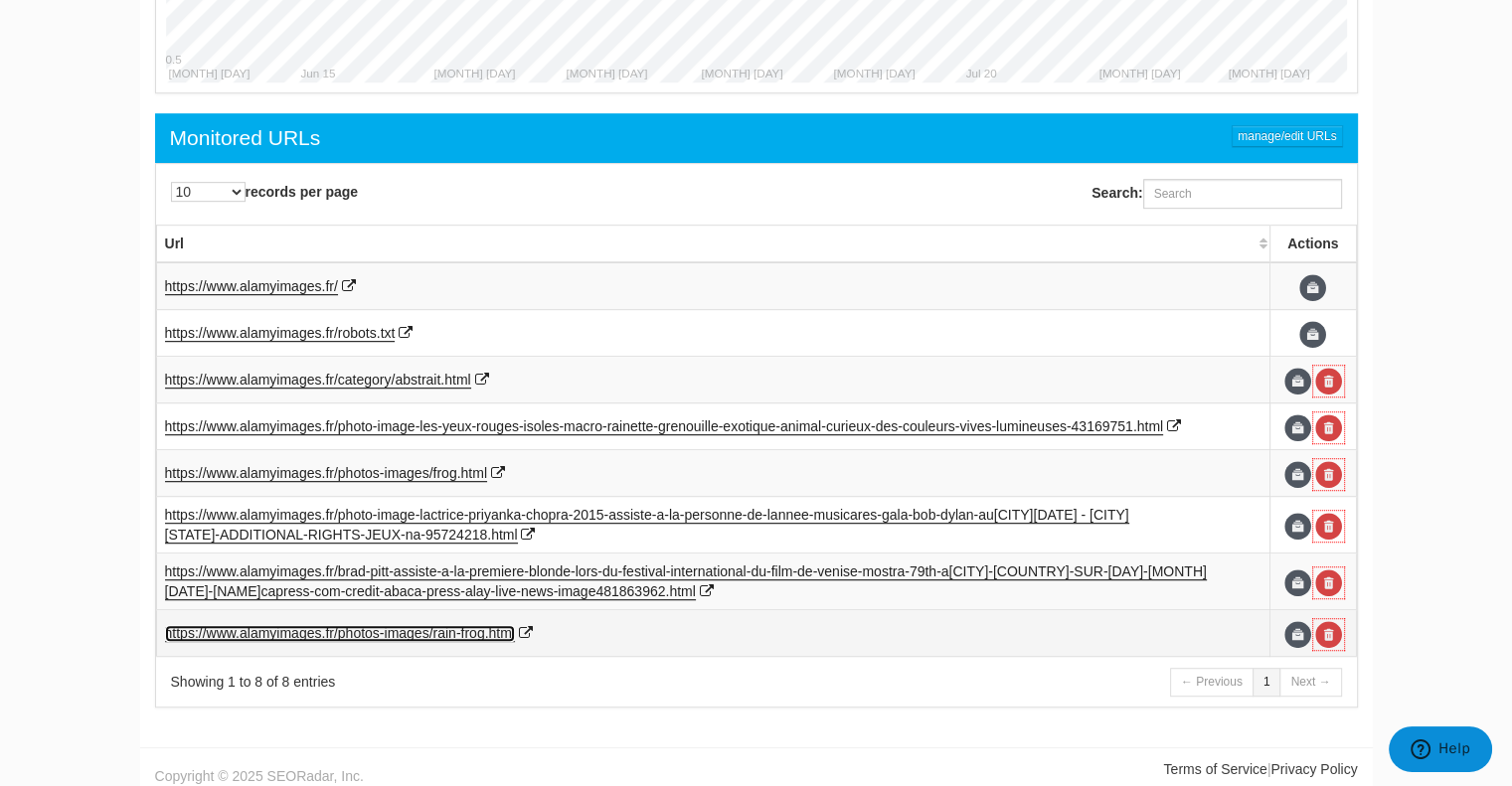 click on "s-images/rain-frog.html" at bounding box center (443, 633) 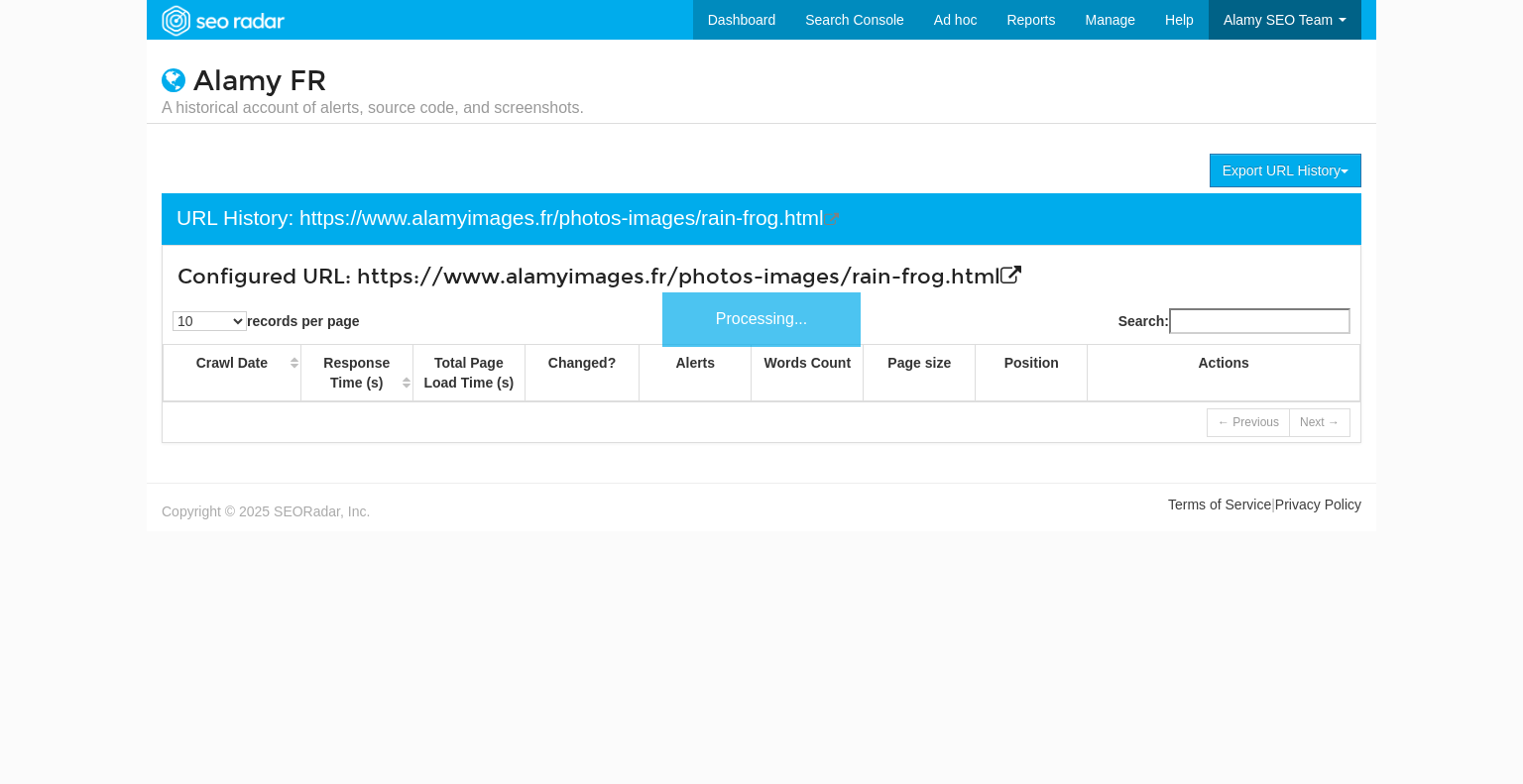 scroll, scrollTop: 0, scrollLeft: 0, axis: both 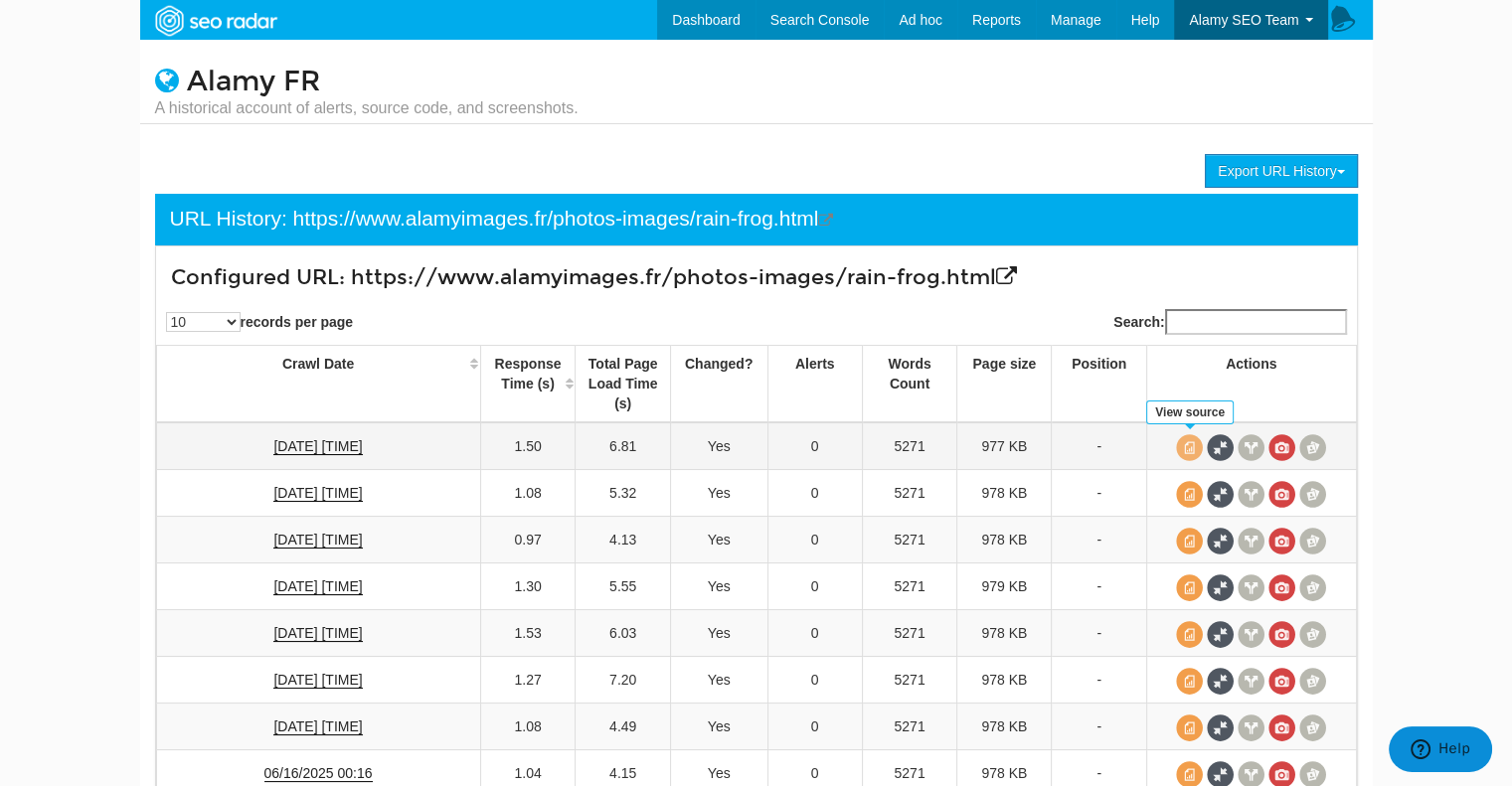 click at bounding box center (1189, 447) 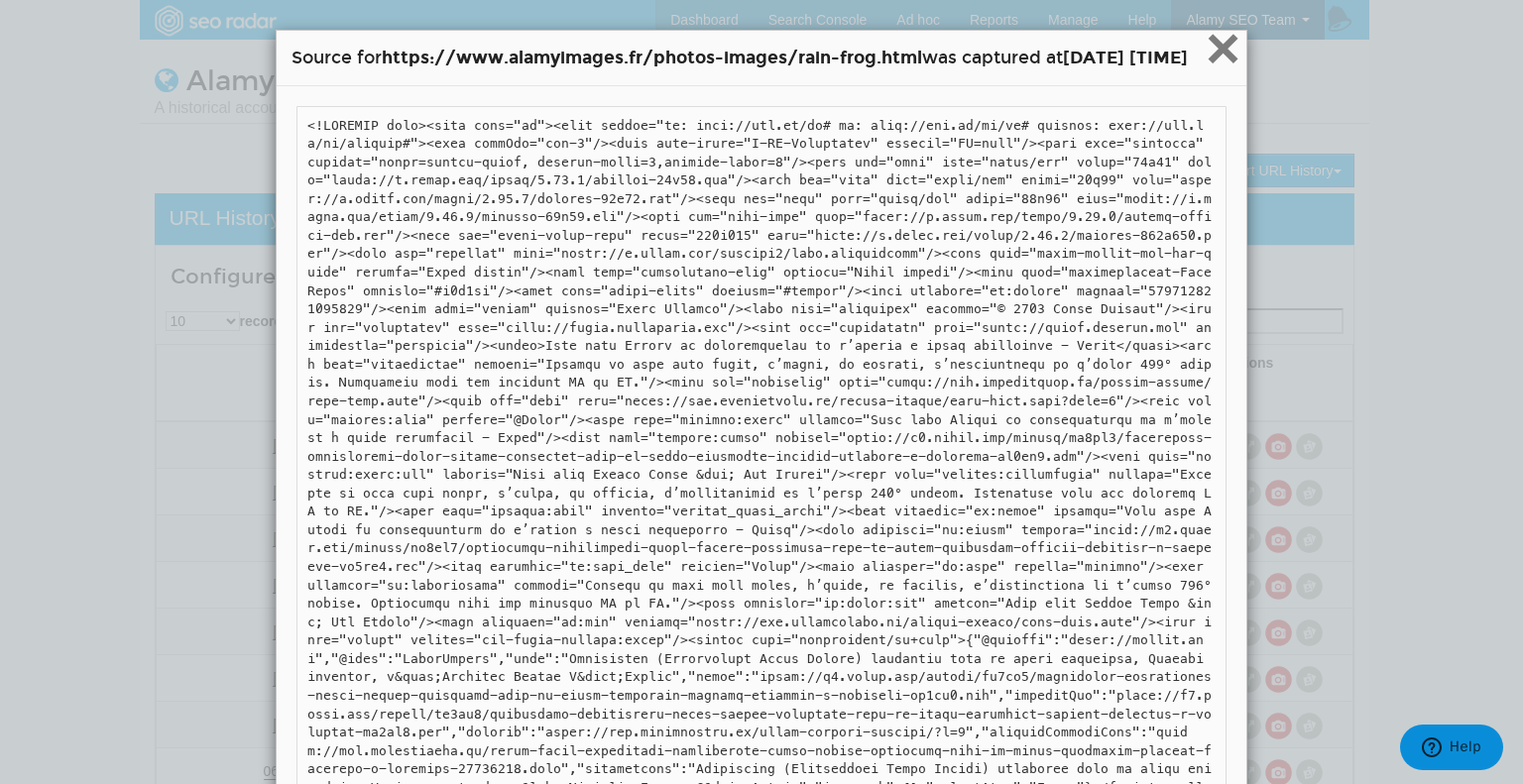 click on "×" at bounding box center (1223, 48) 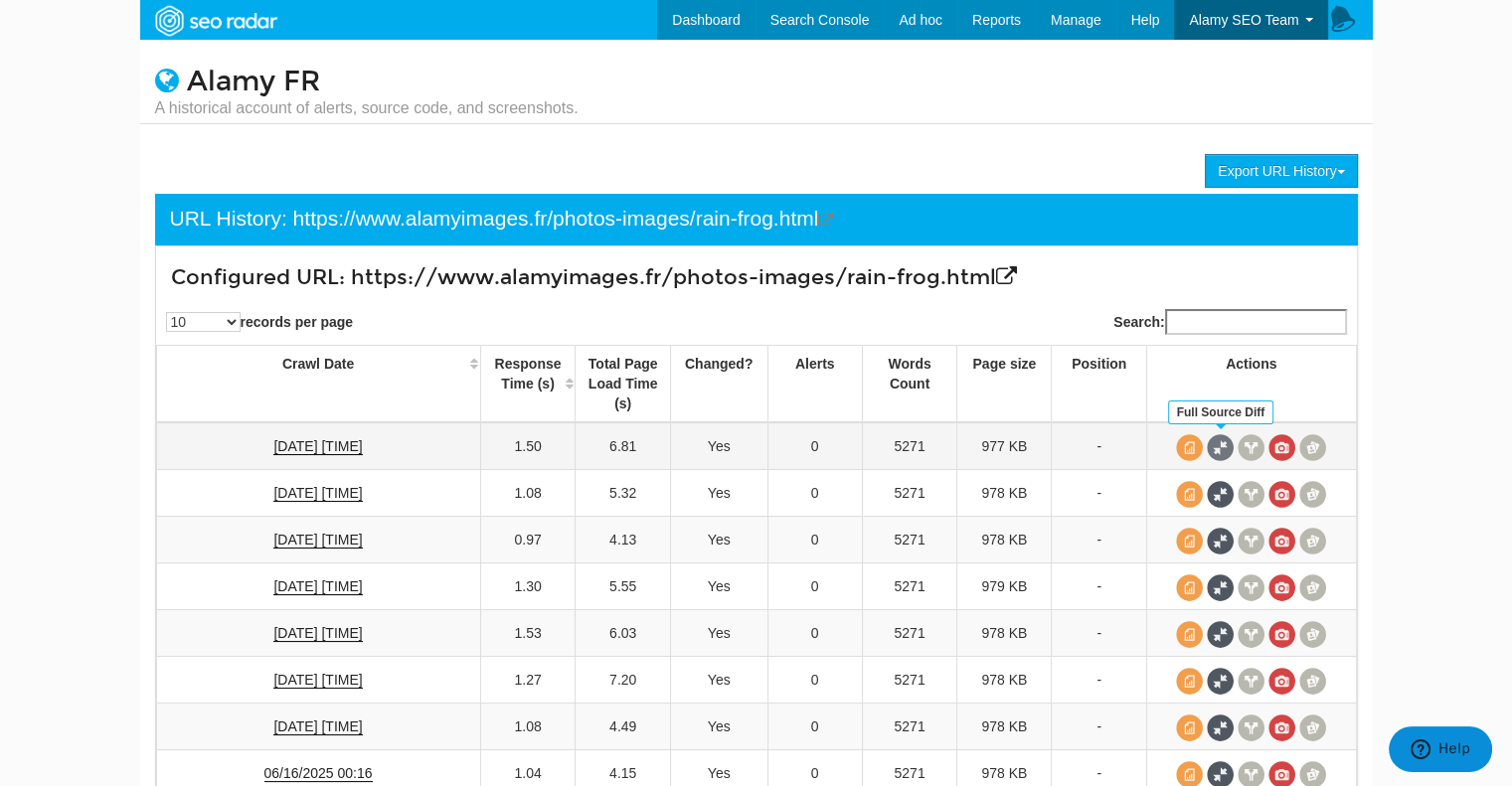 click at bounding box center [1220, 447] 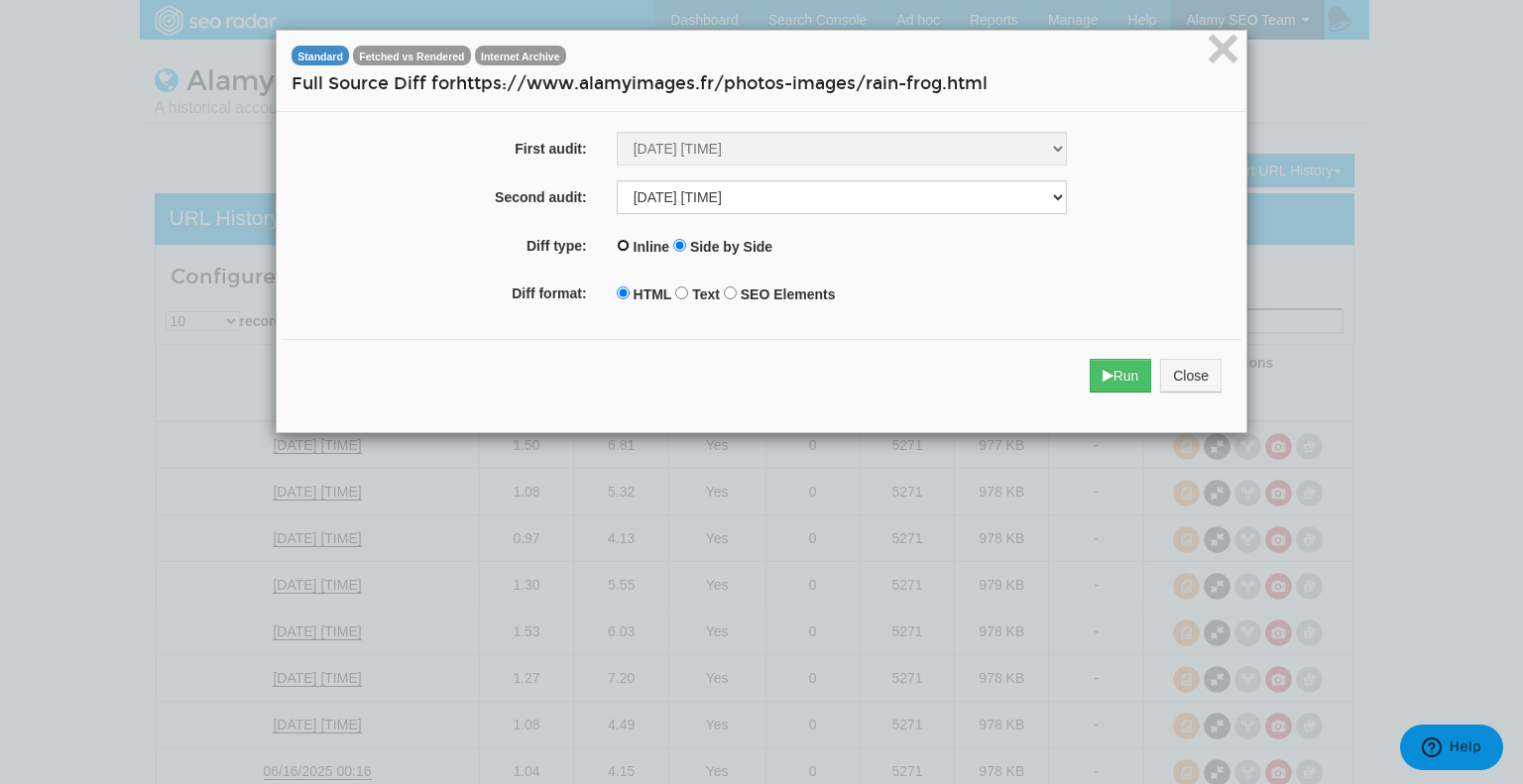 click on "Inline" at bounding box center (623, 245) 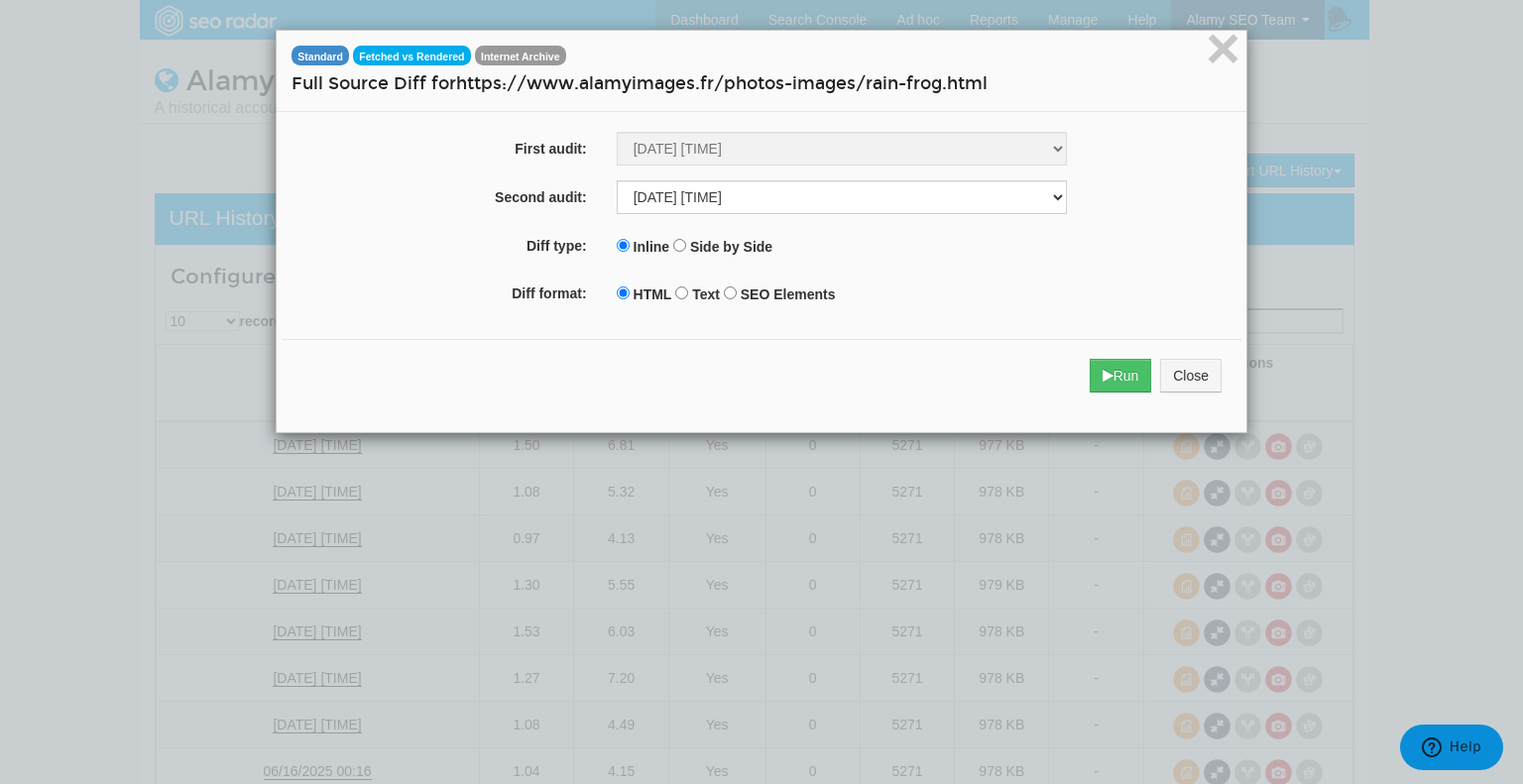 click on "Fetched vs Rendered" at bounding box center [411, 56] 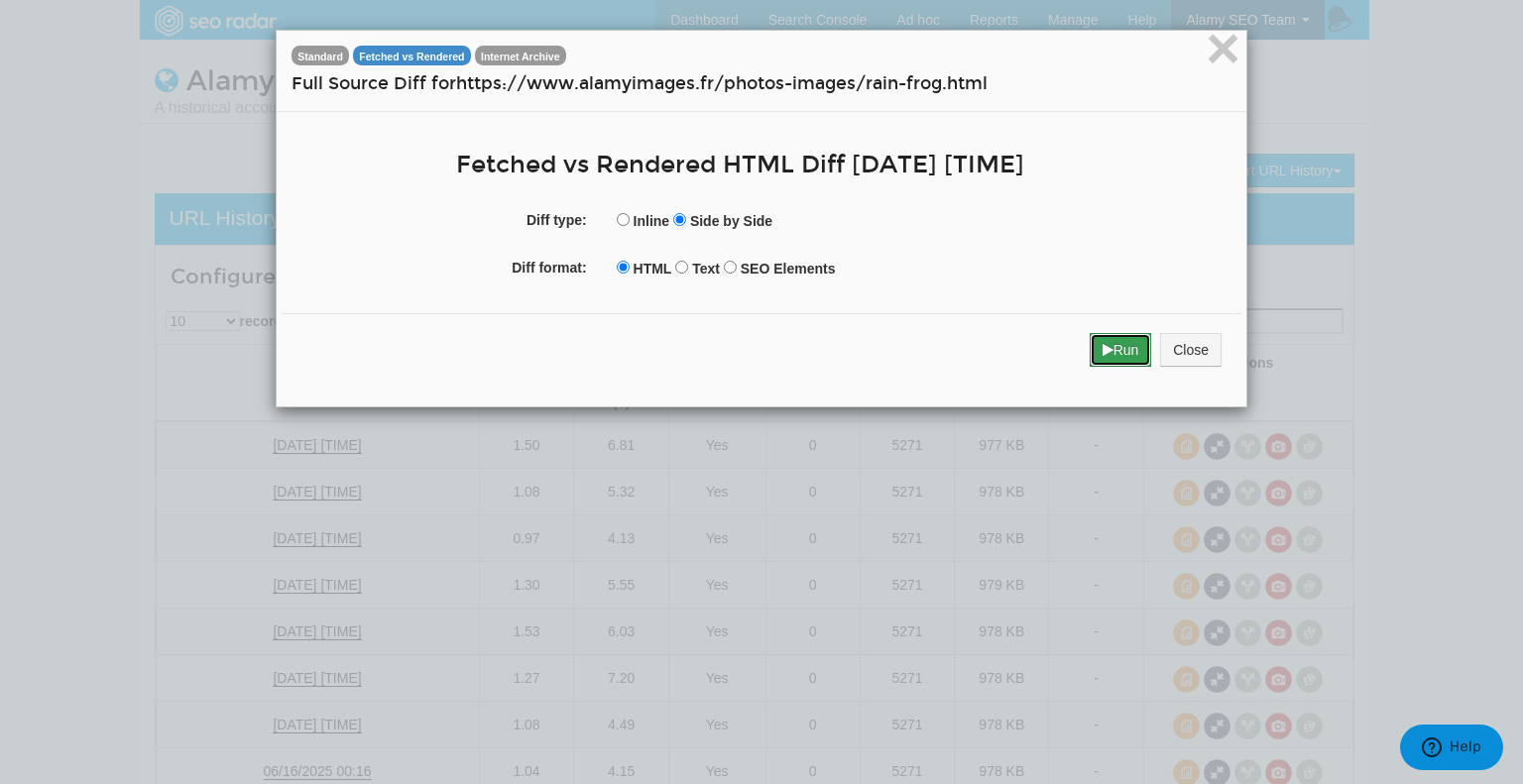 click on "Run" at bounding box center (1120, 350) 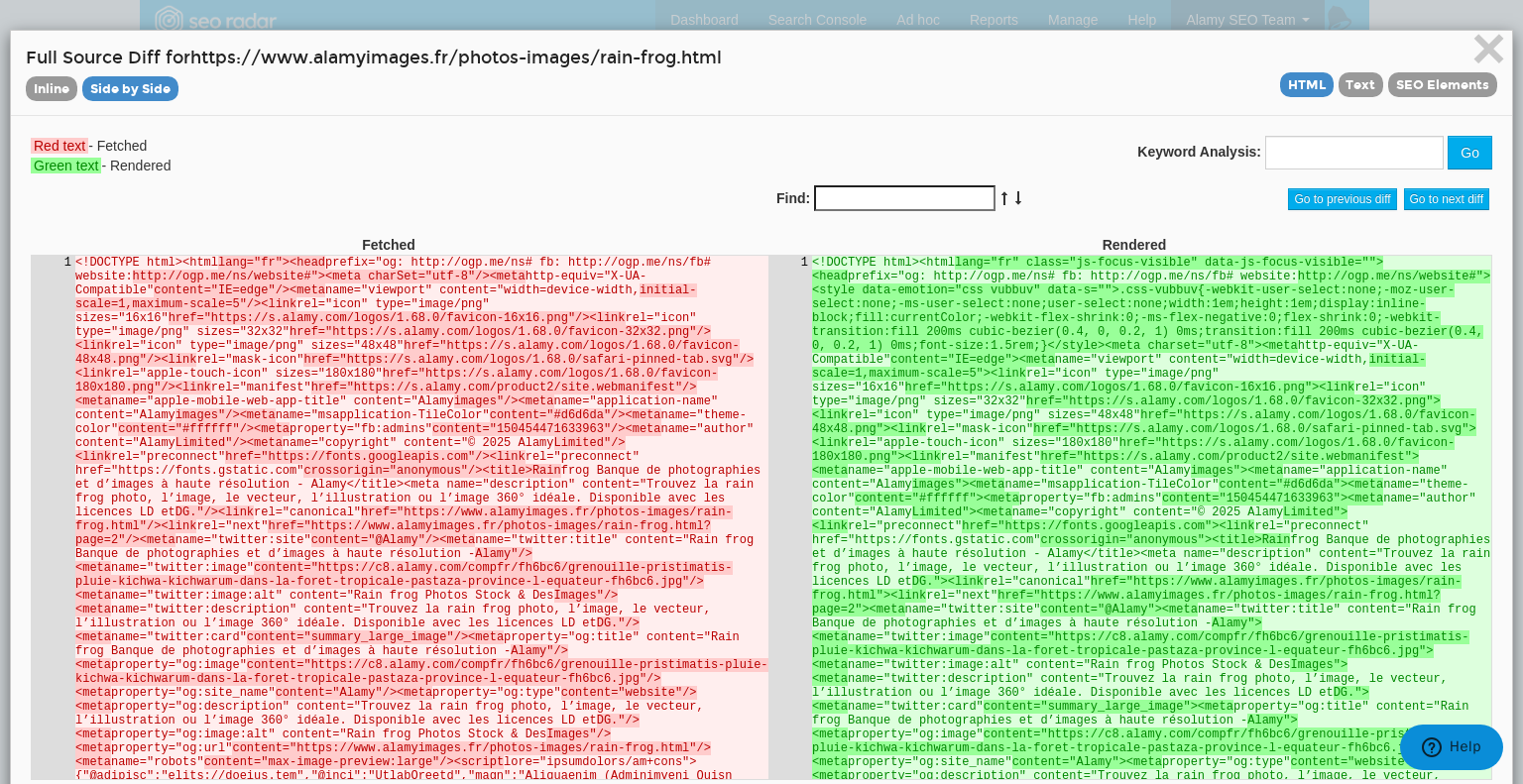 scroll, scrollTop: 0, scrollLeft: 0, axis: both 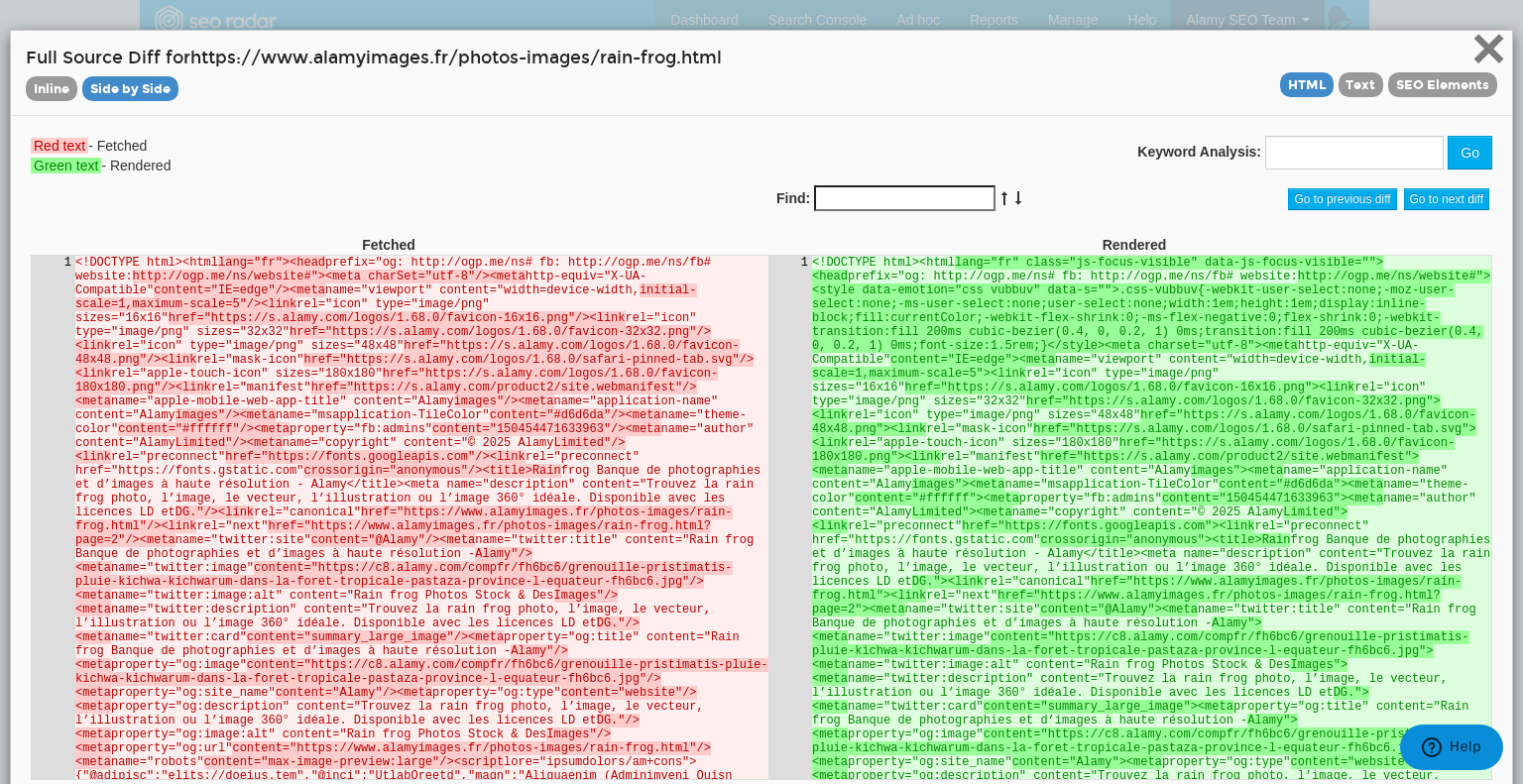 click on "×" at bounding box center (1488, 48) 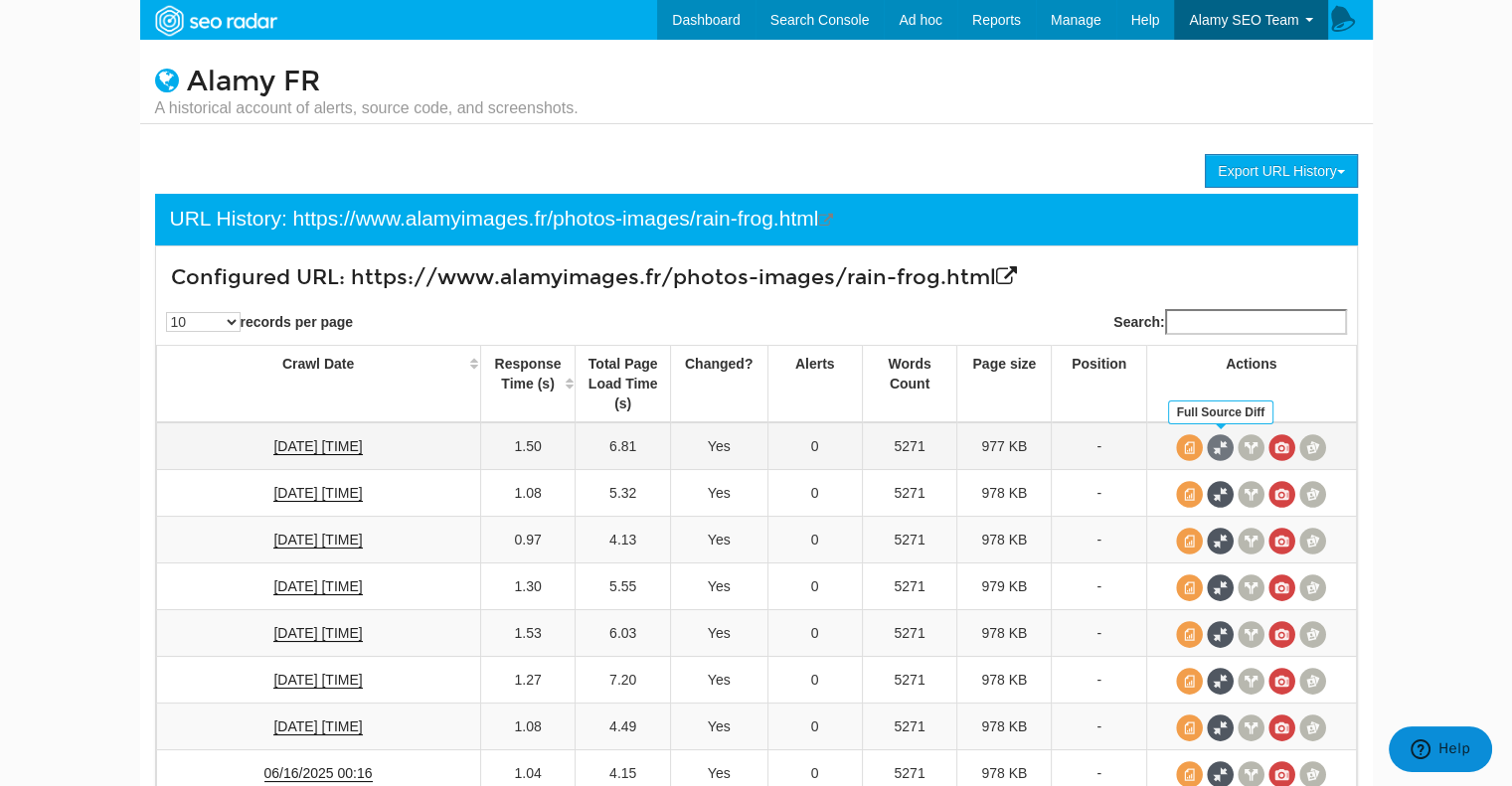 click at bounding box center [1220, 447] 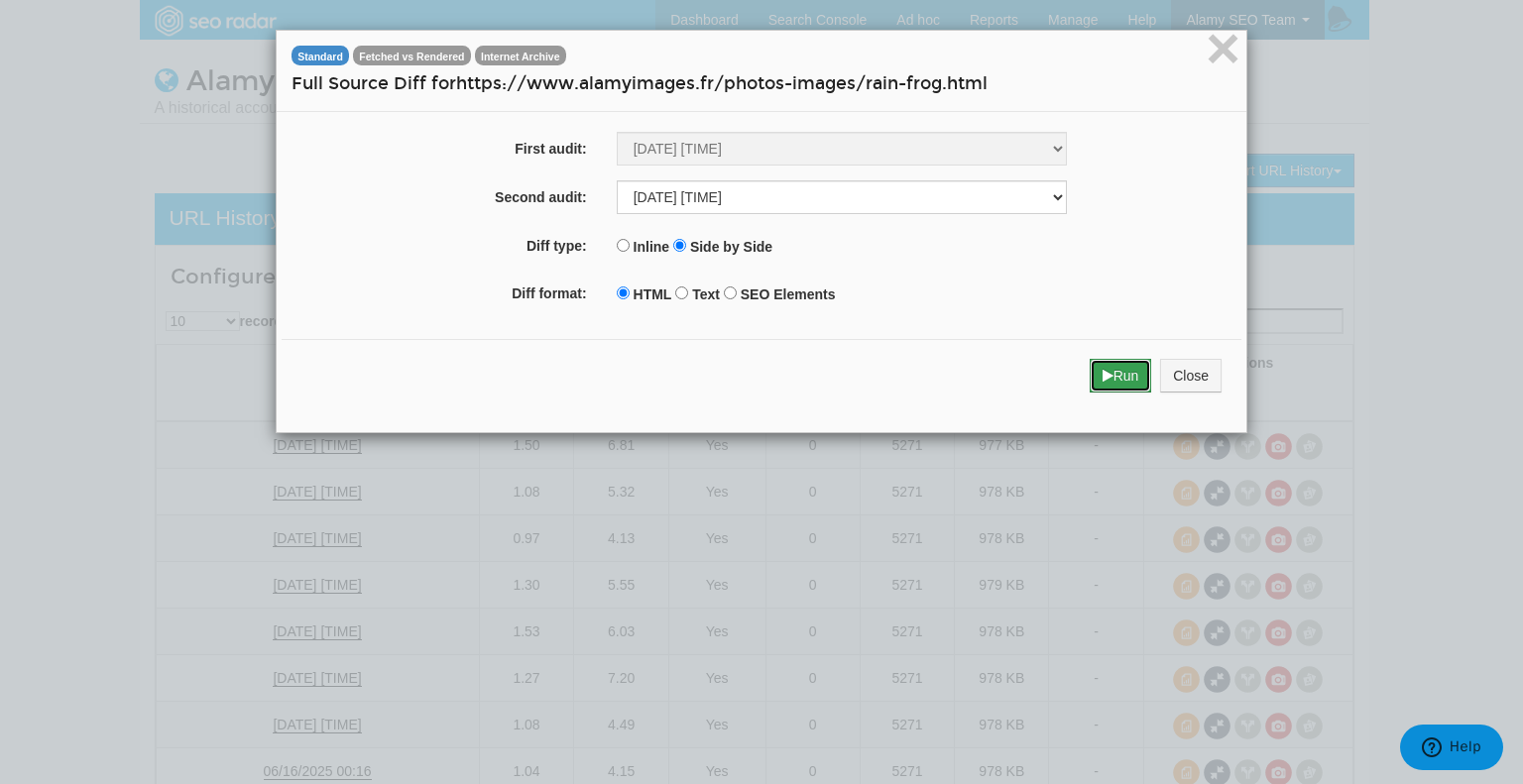 click on "Run" at bounding box center (1120, 376) 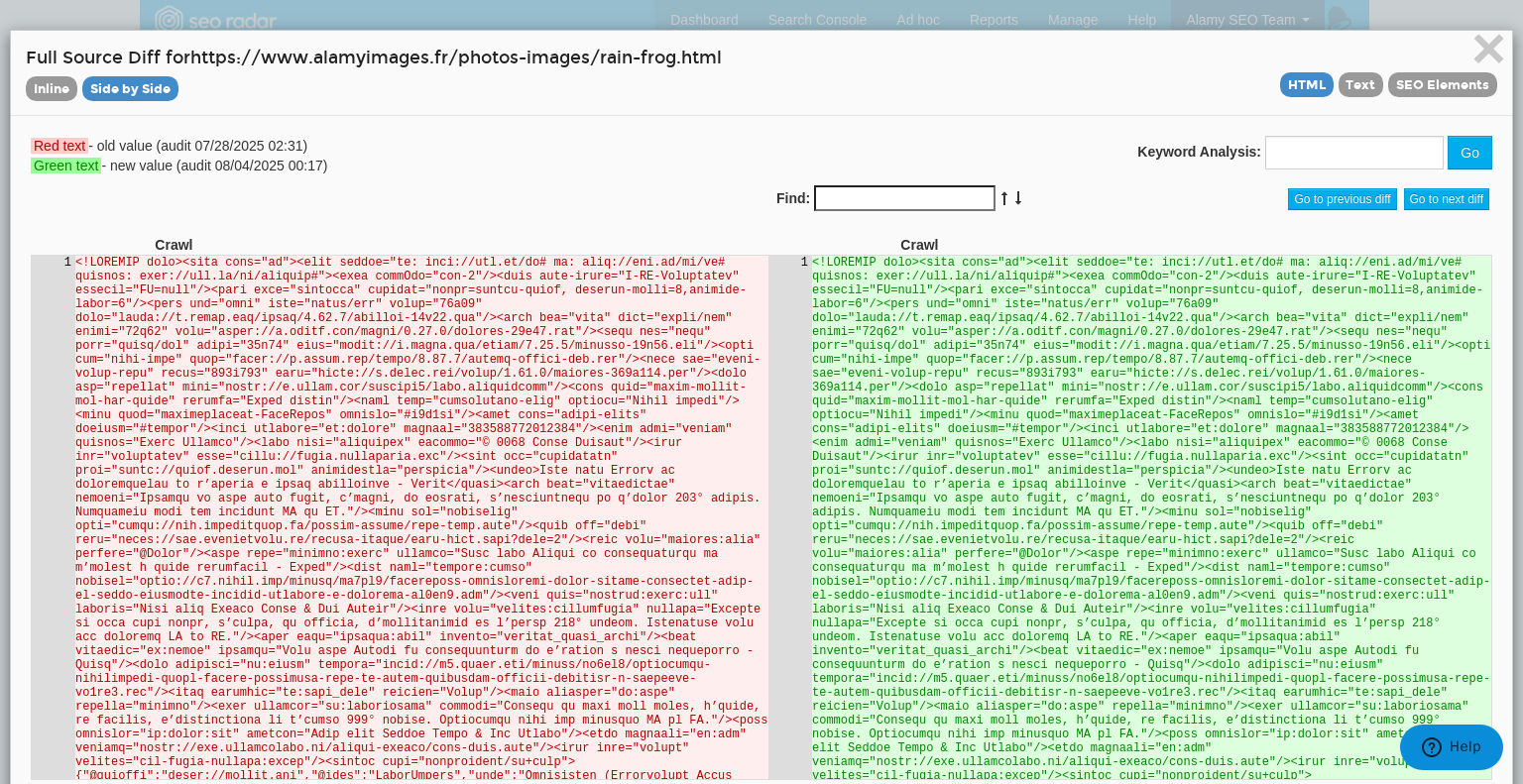 scroll, scrollTop: 0, scrollLeft: 0, axis: both 